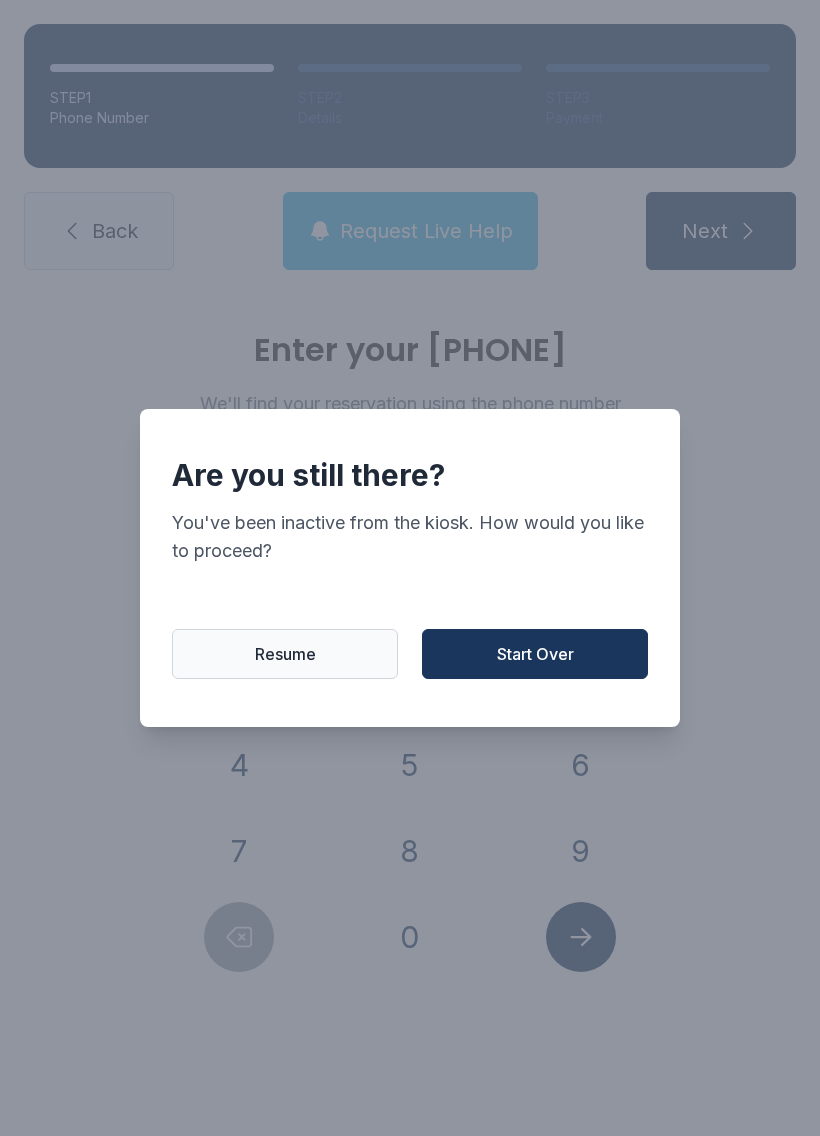 scroll, scrollTop: 0, scrollLeft: 0, axis: both 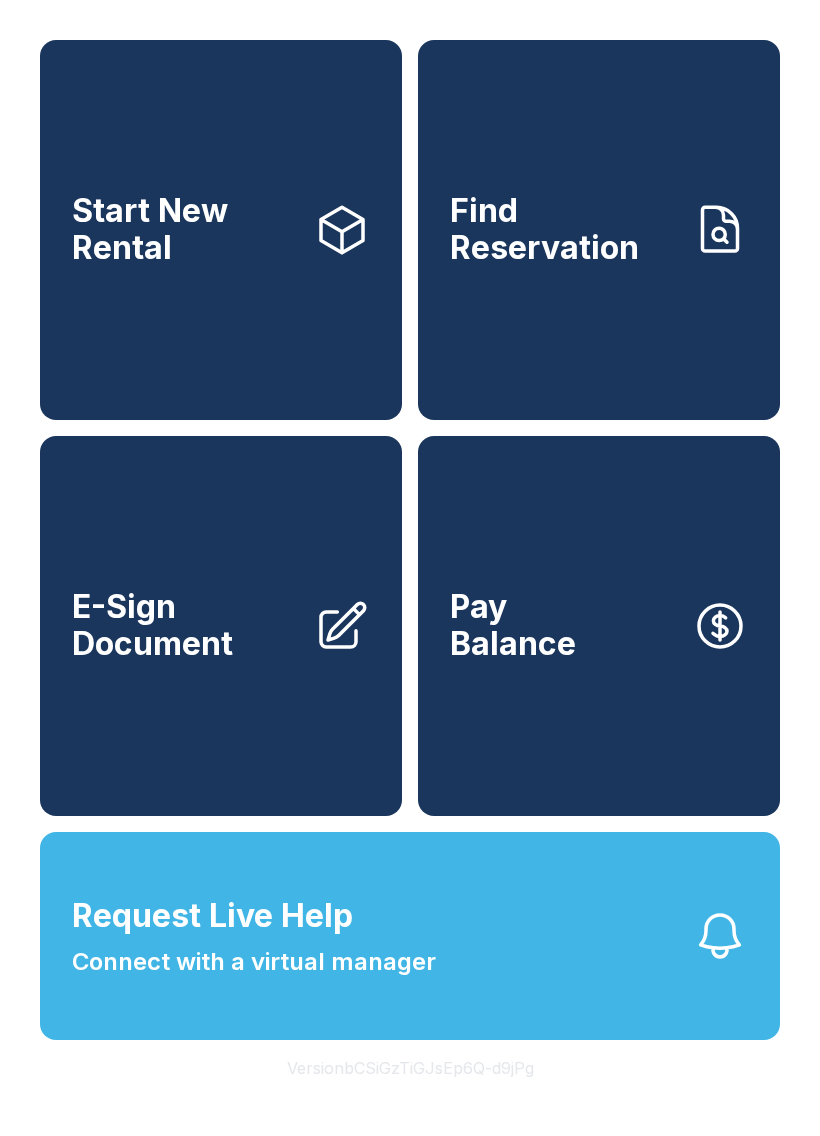click at bounding box center [720, 230] 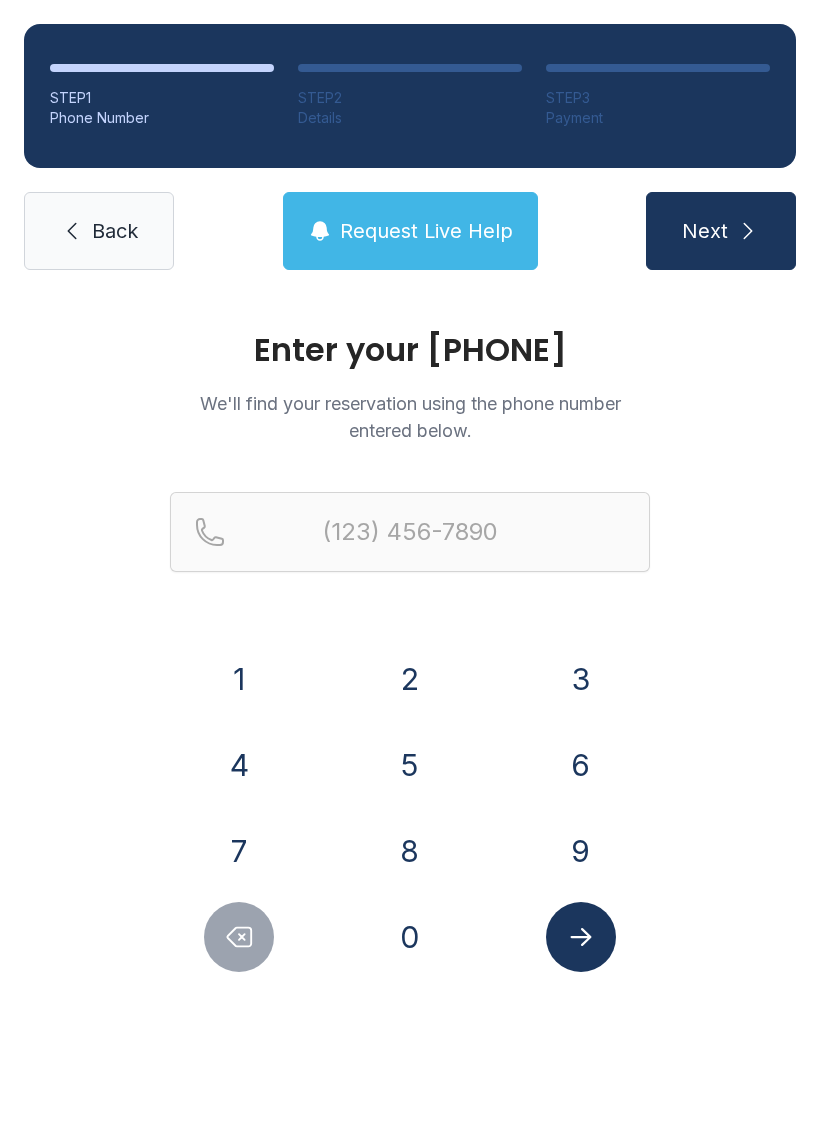click on "8" at bounding box center (239, 679) 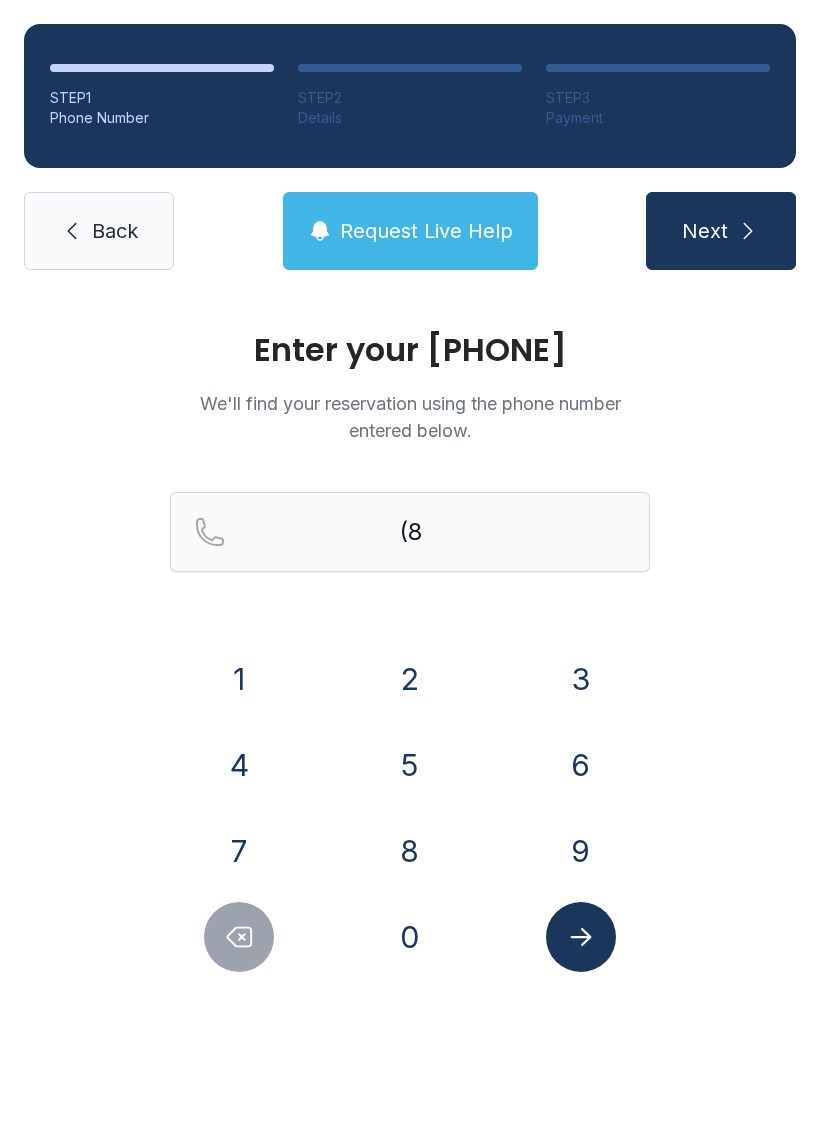 click on "4" at bounding box center [239, 679] 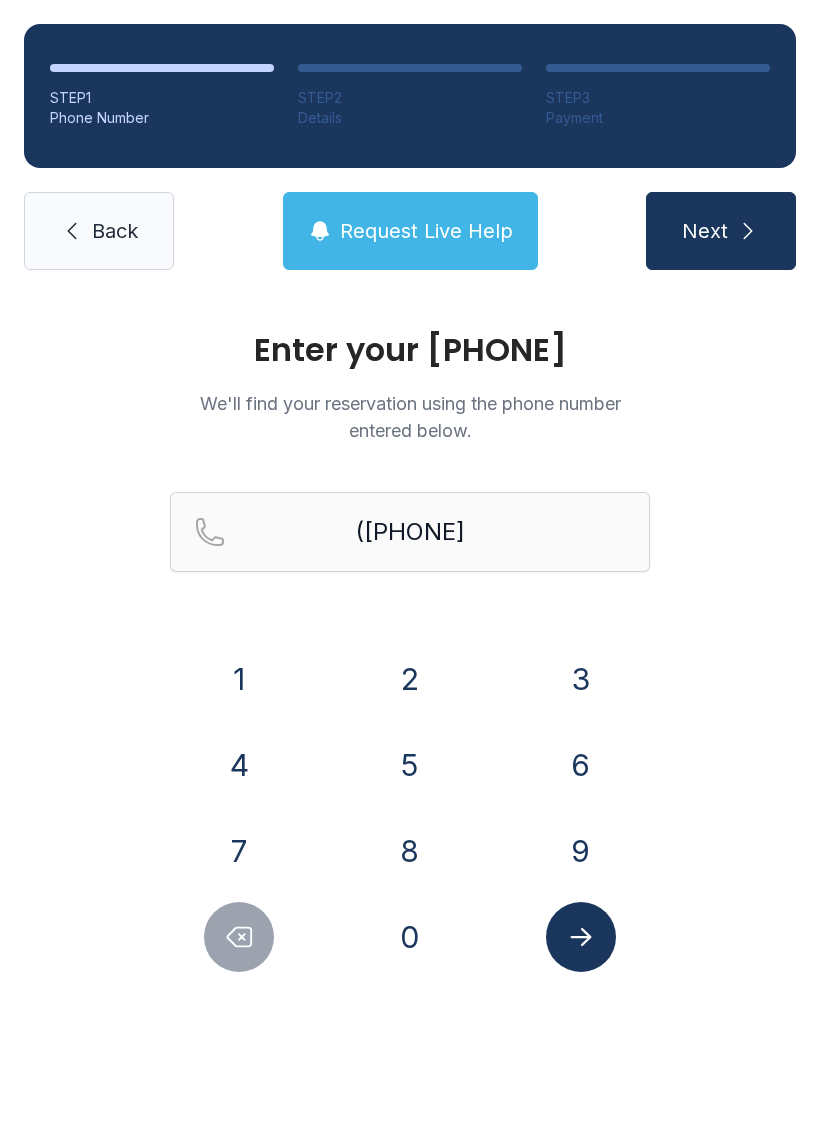 click on "3" at bounding box center [239, 679] 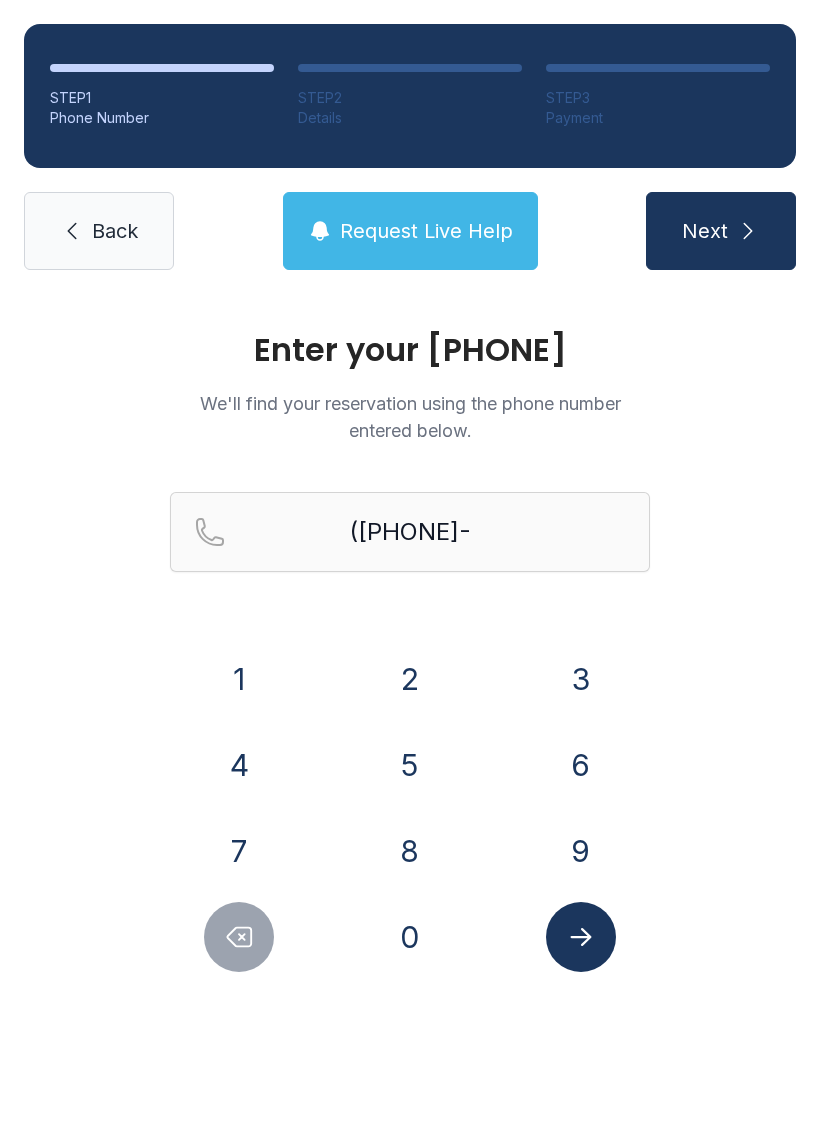 click on "8" at bounding box center (239, 679) 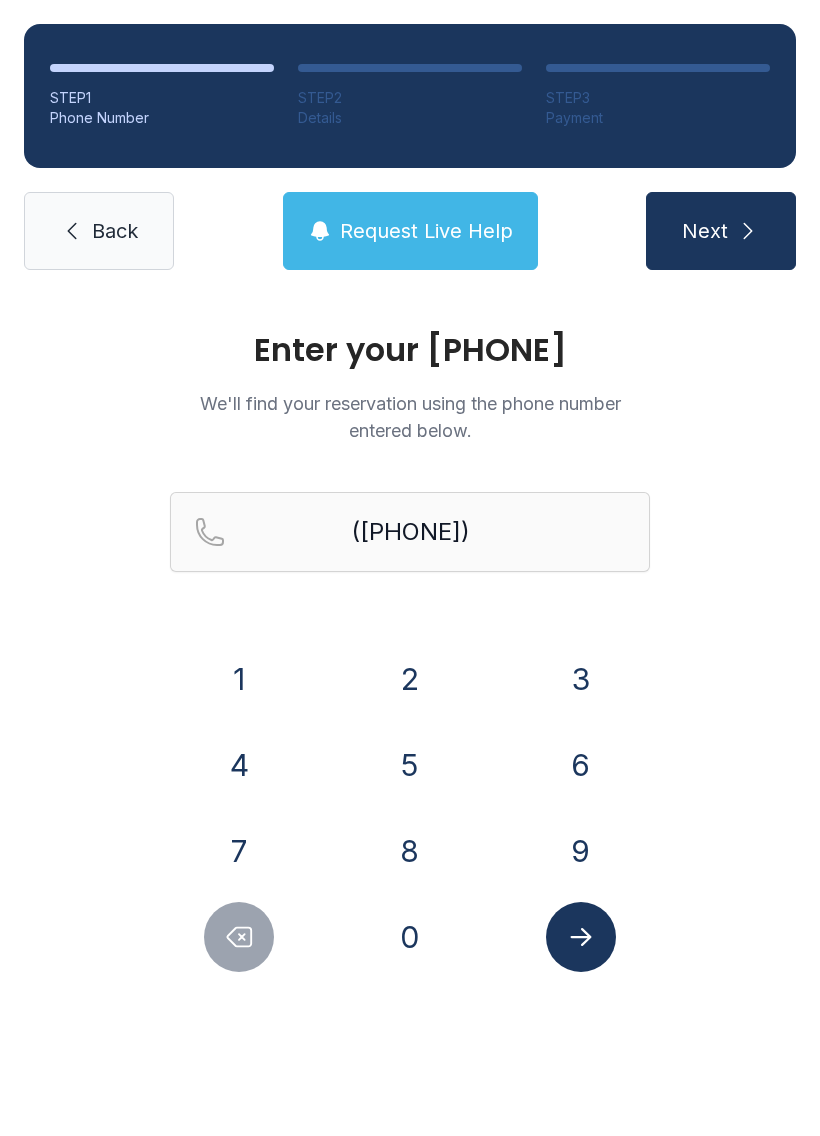 click on "3" at bounding box center (239, 679) 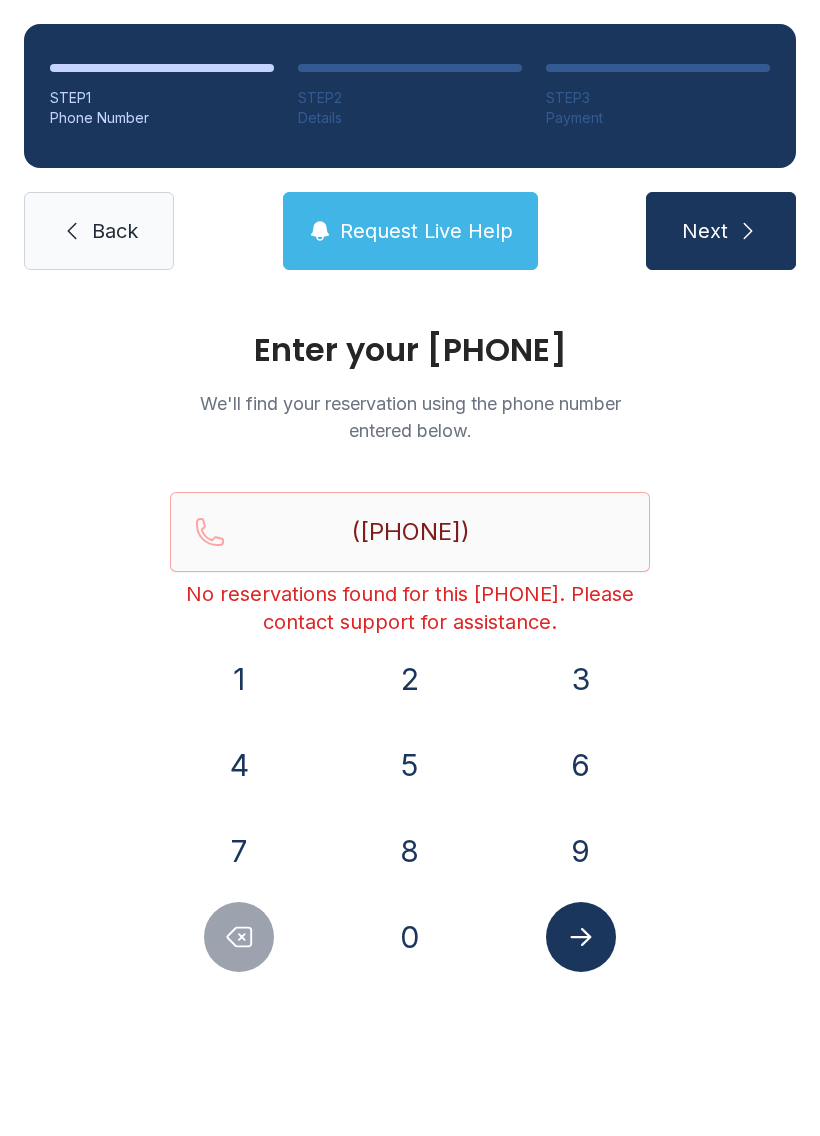 click on "Back" at bounding box center [115, 231] 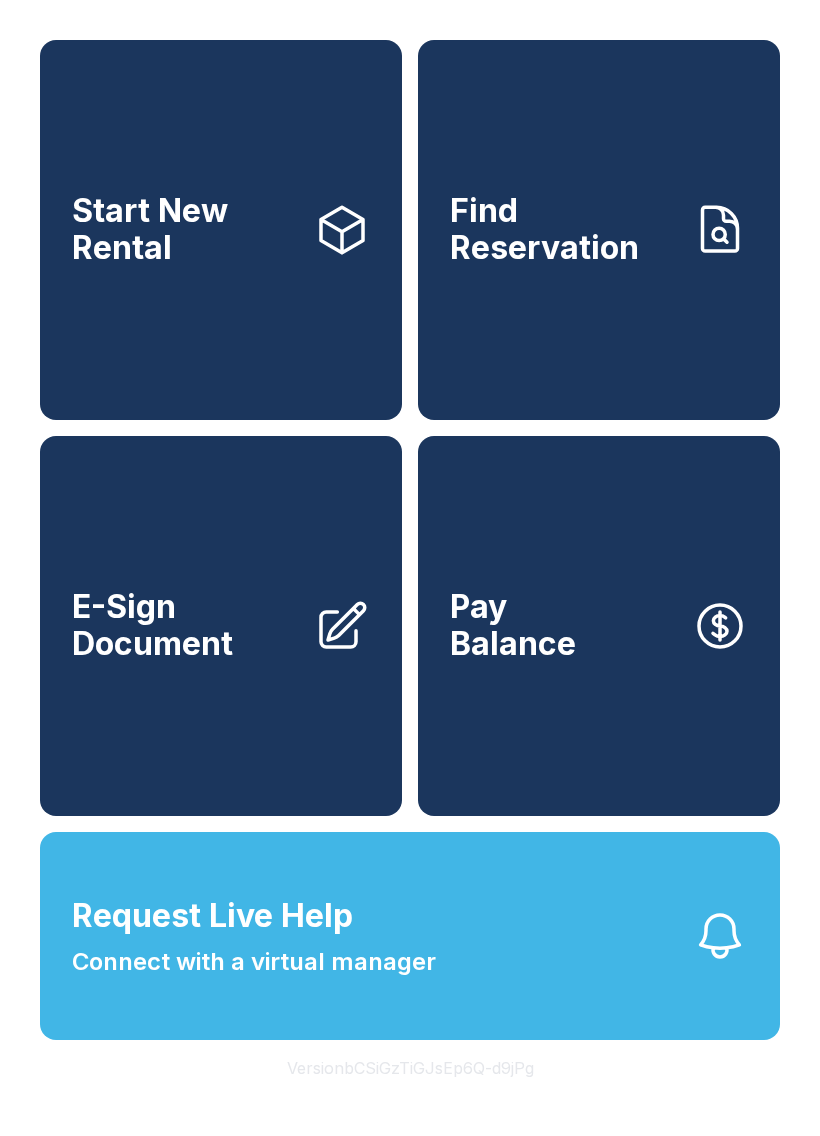 click on "Start New Rental" at bounding box center [185, 229] 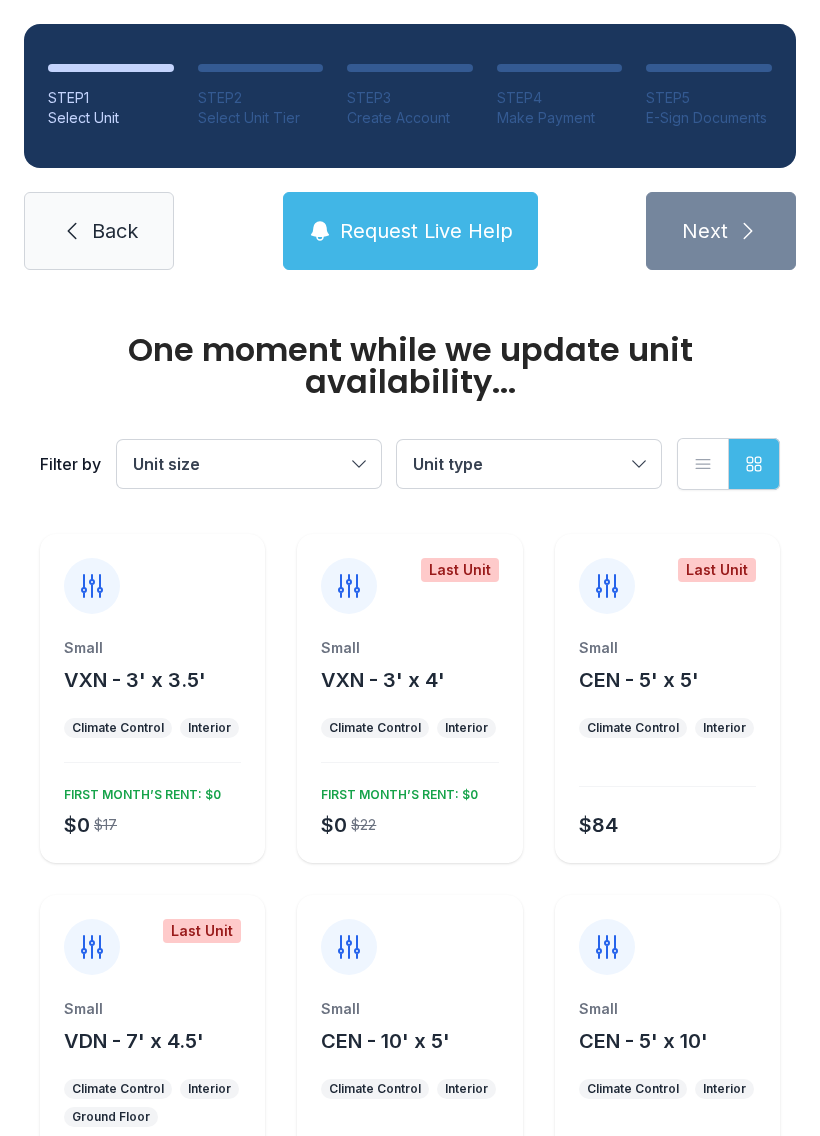 click on "Back" at bounding box center (99, 231) 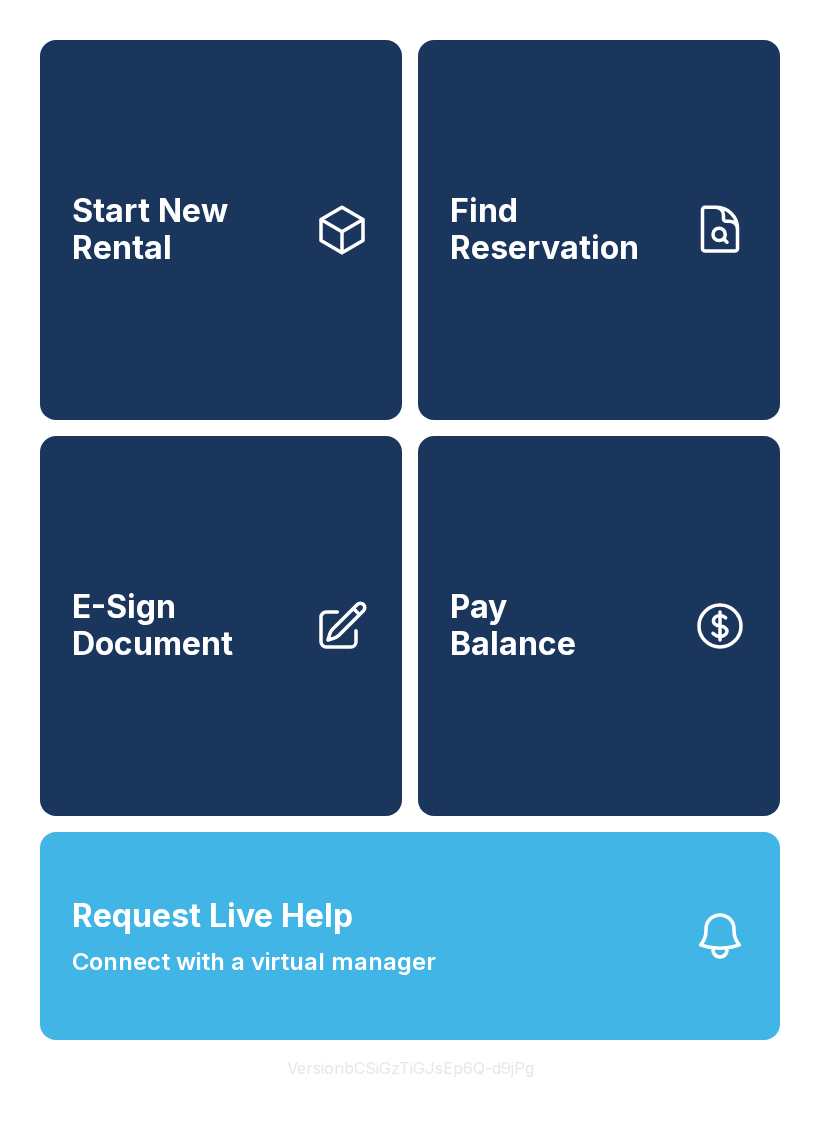 click on "Find Reservation" at bounding box center (599, 230) 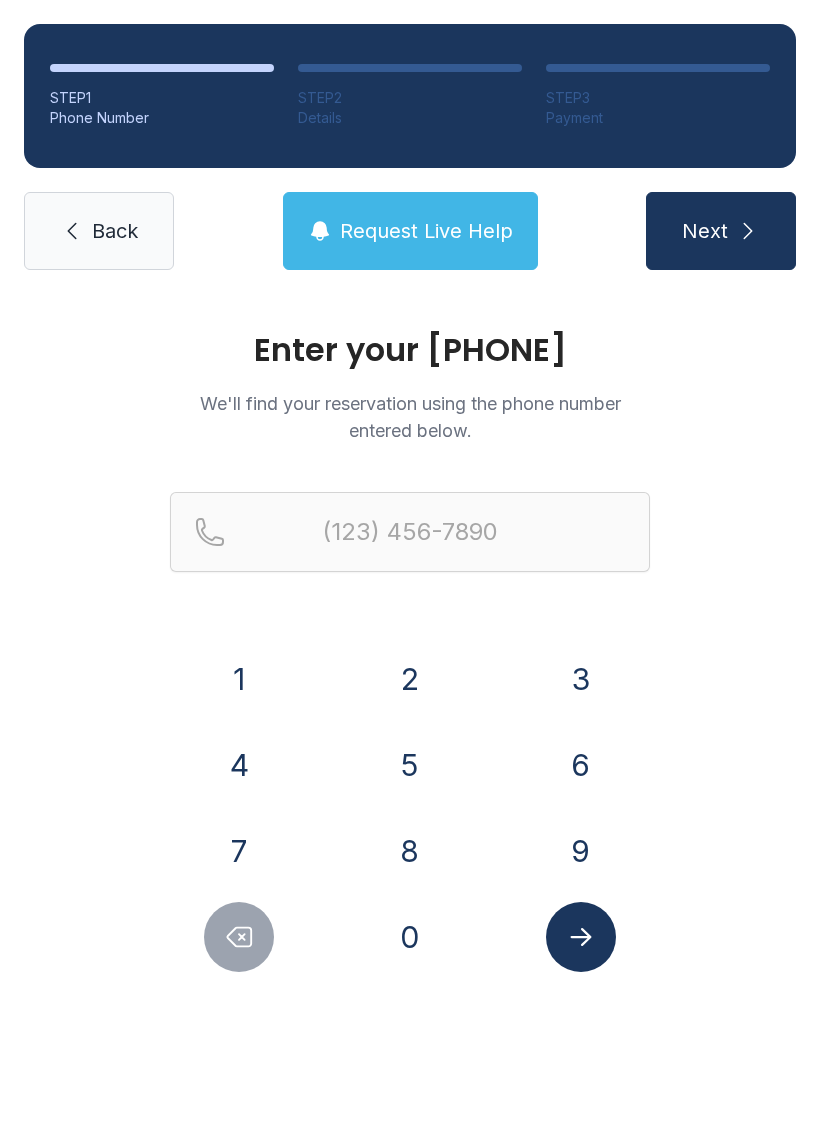 click on "8" at bounding box center (239, 679) 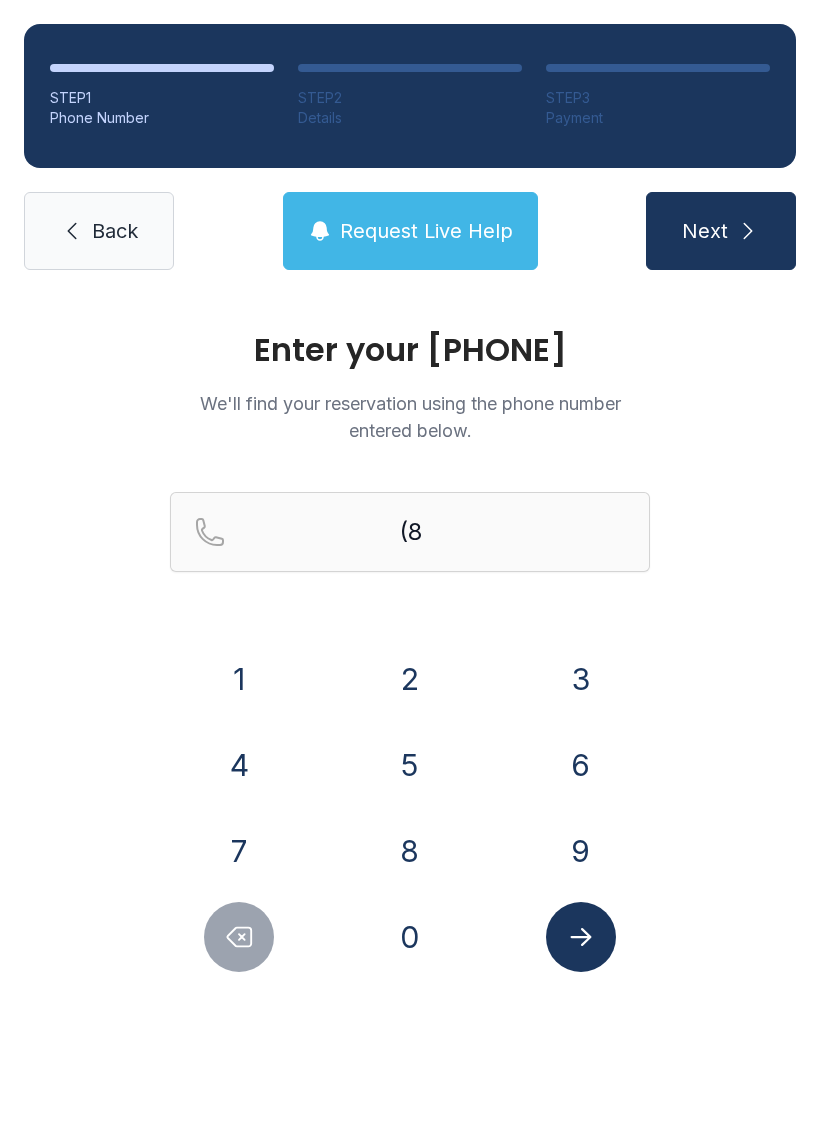 click on "4" at bounding box center [239, 679] 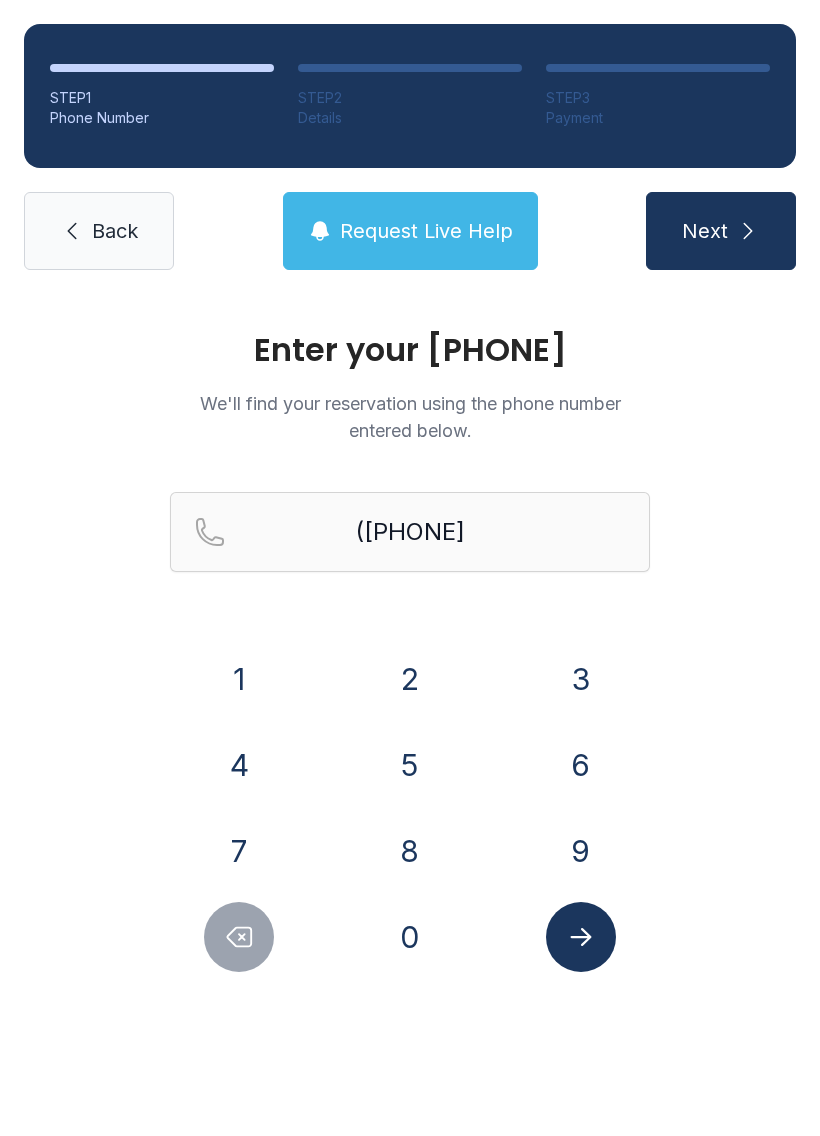 click on "3" at bounding box center (239, 679) 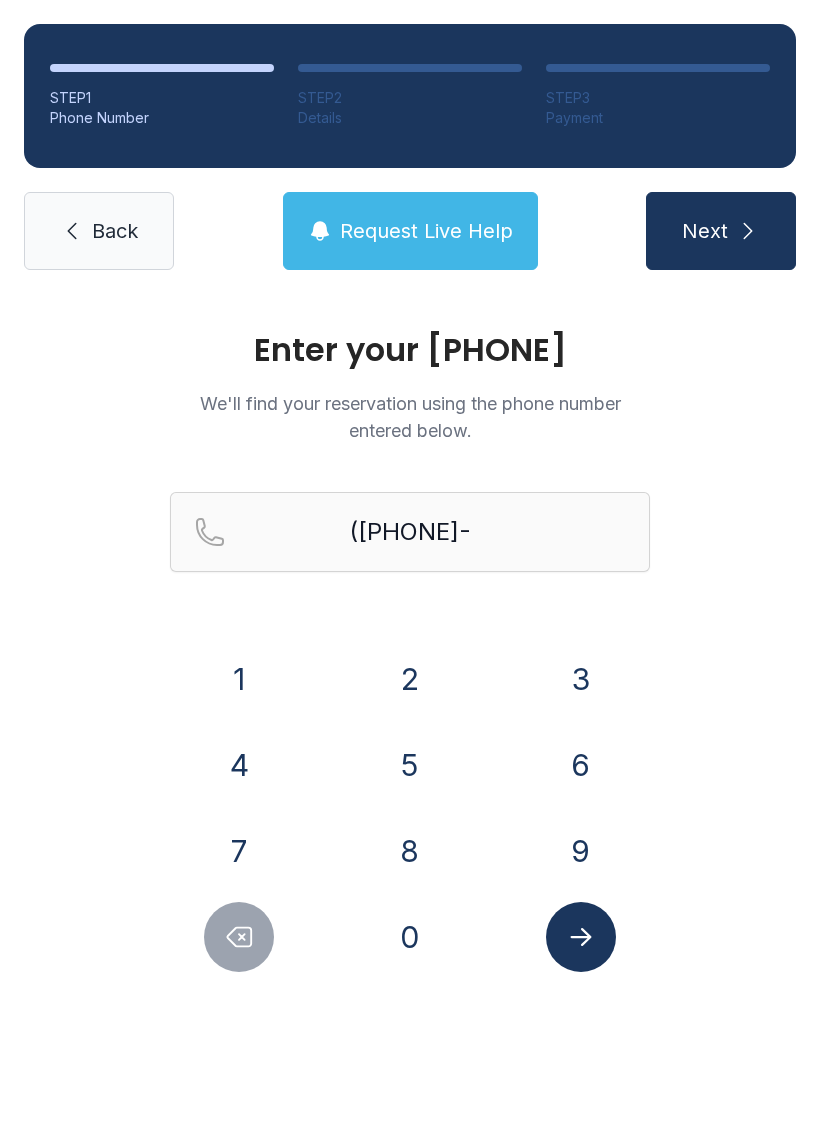 click on "8" at bounding box center [239, 679] 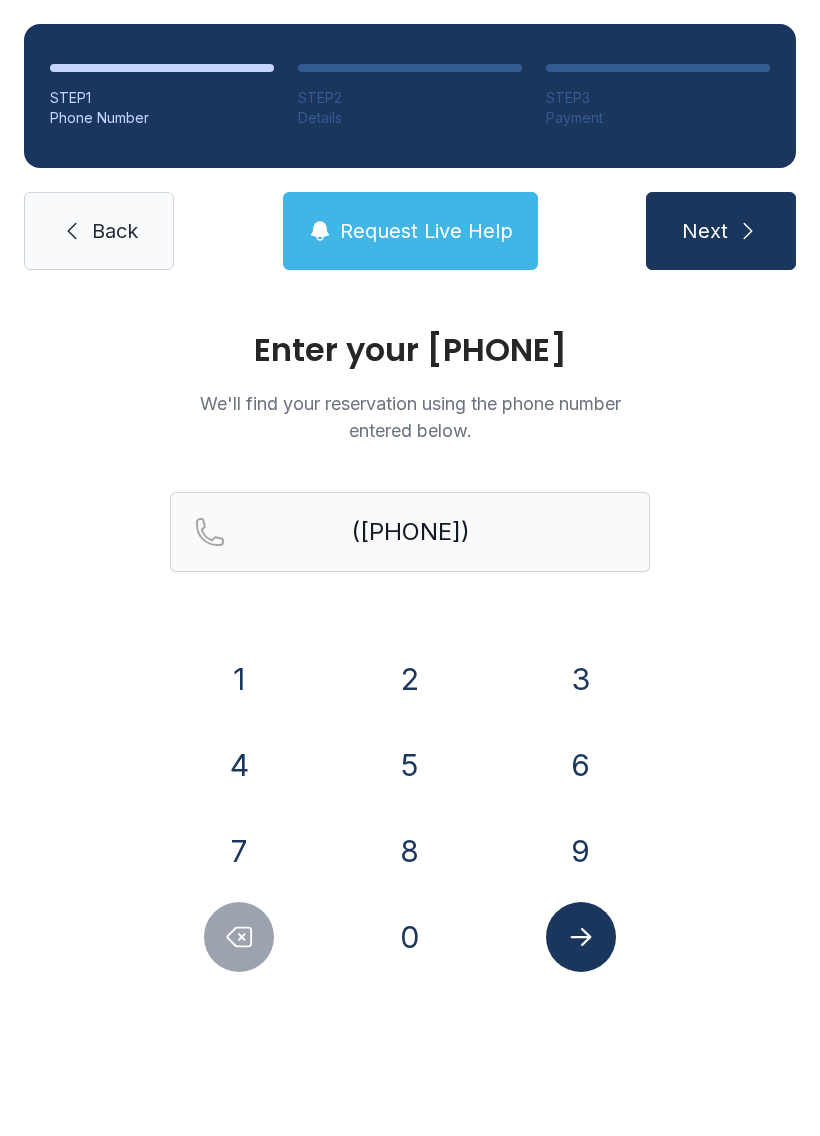 click on "3" at bounding box center [239, 679] 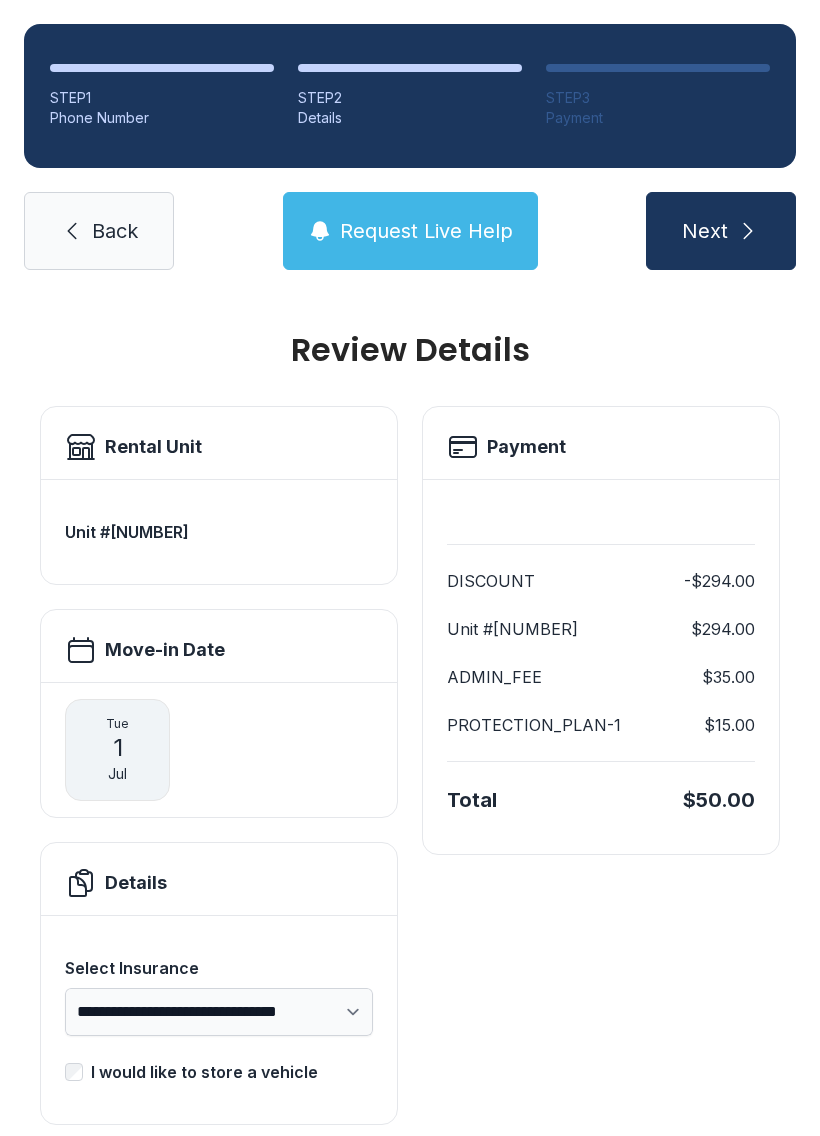 click on "Next" at bounding box center [705, 231] 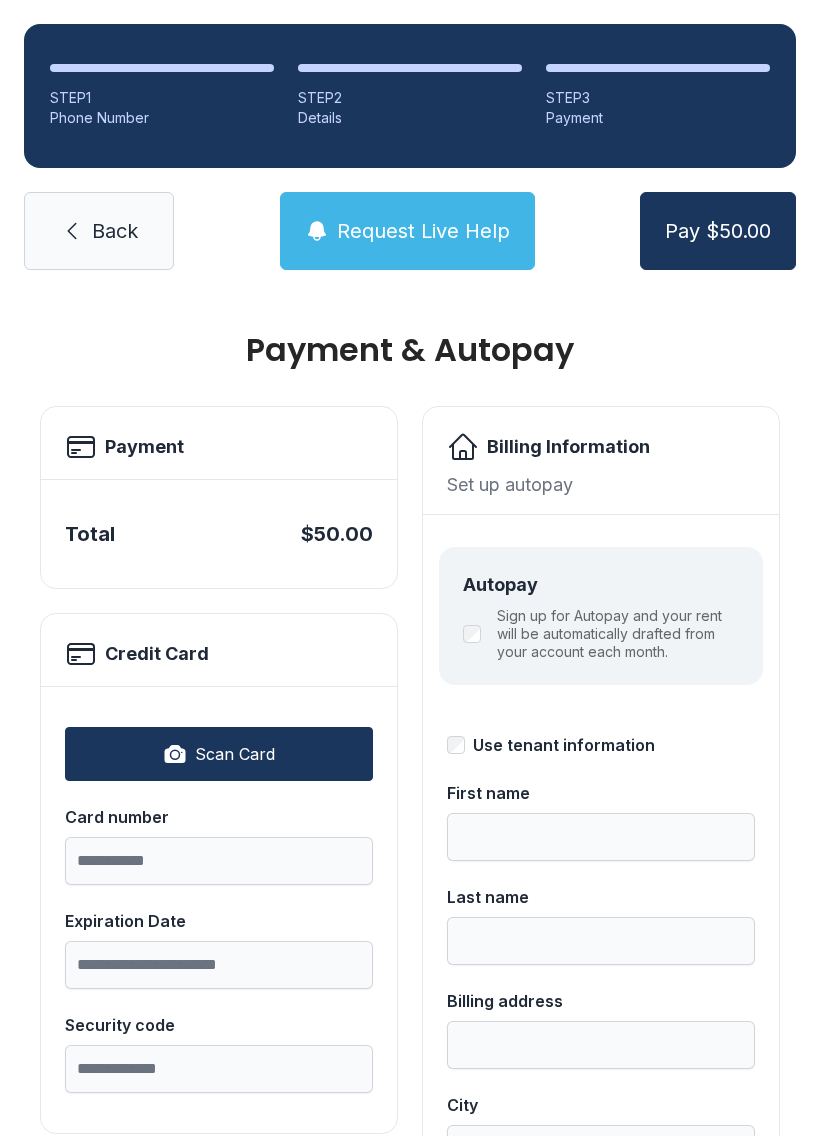 click on "Credit Card" at bounding box center [219, 443] 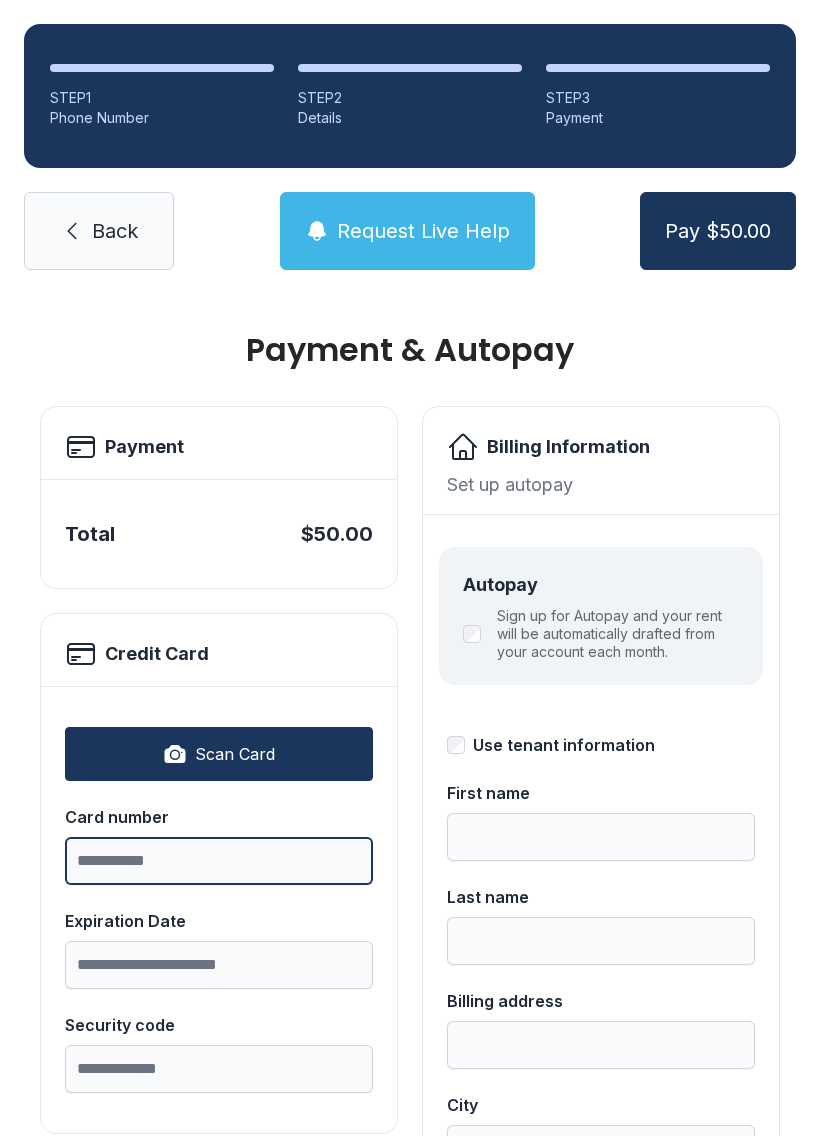 click on "Card number" at bounding box center (219, 861) 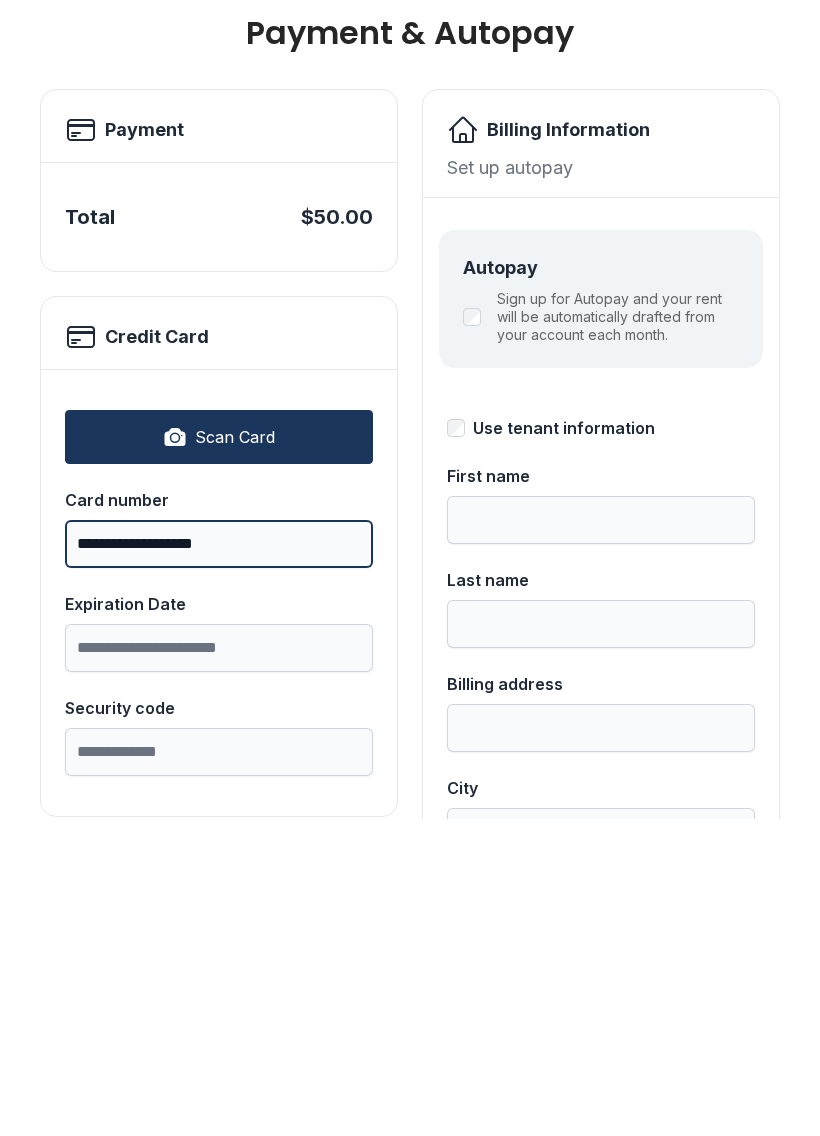 type on "**********" 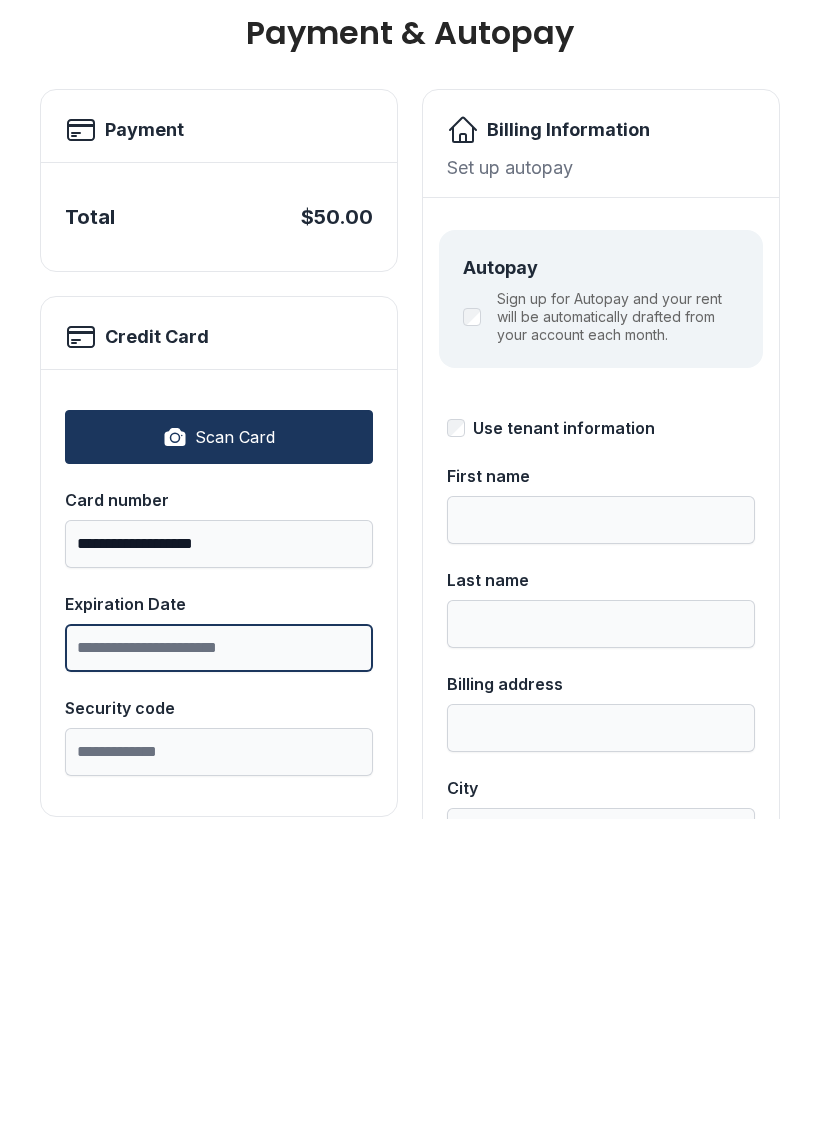 click on "Expiration Date" at bounding box center (219, 965) 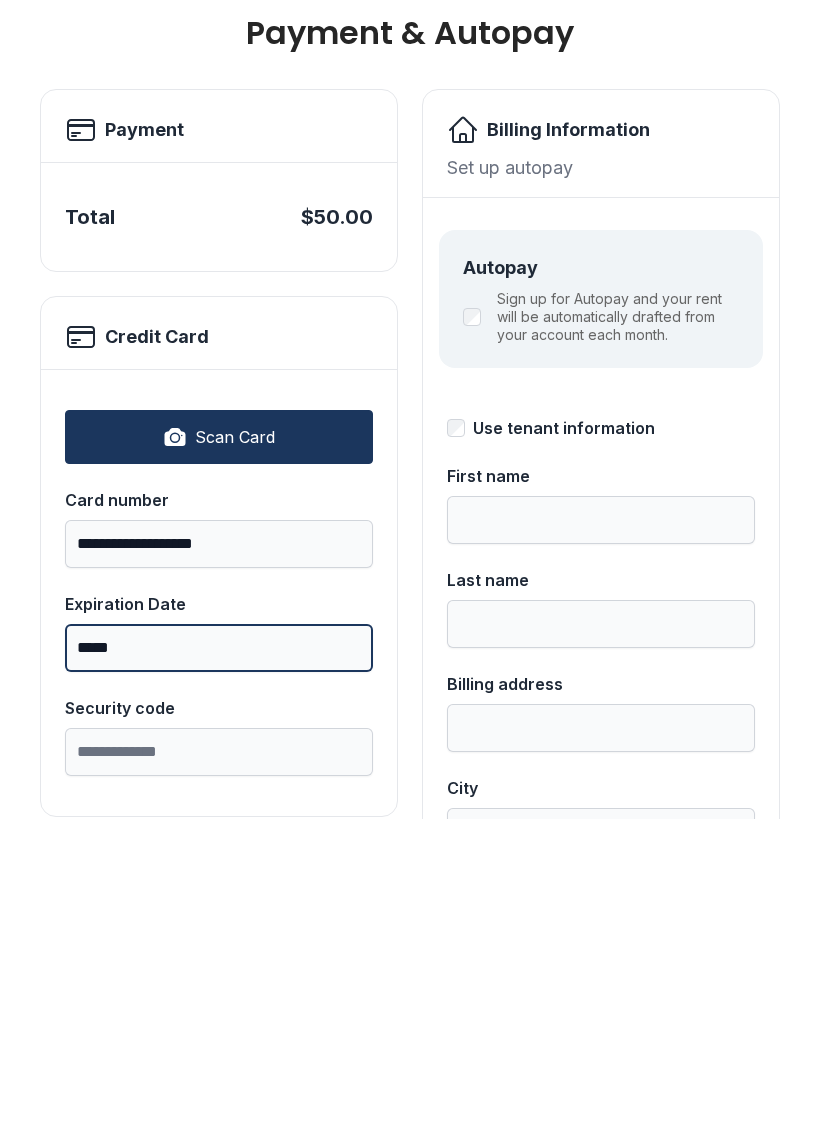 type on "*****" 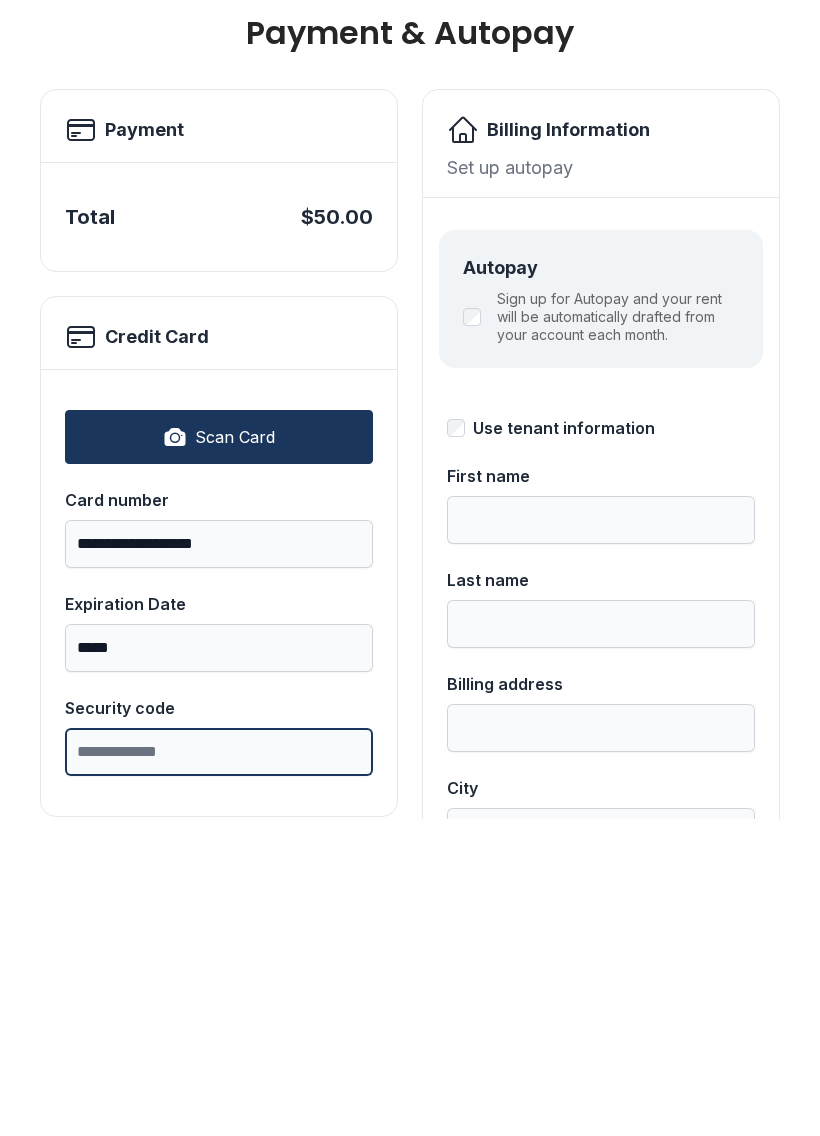 click on "Security code" at bounding box center (219, 1069) 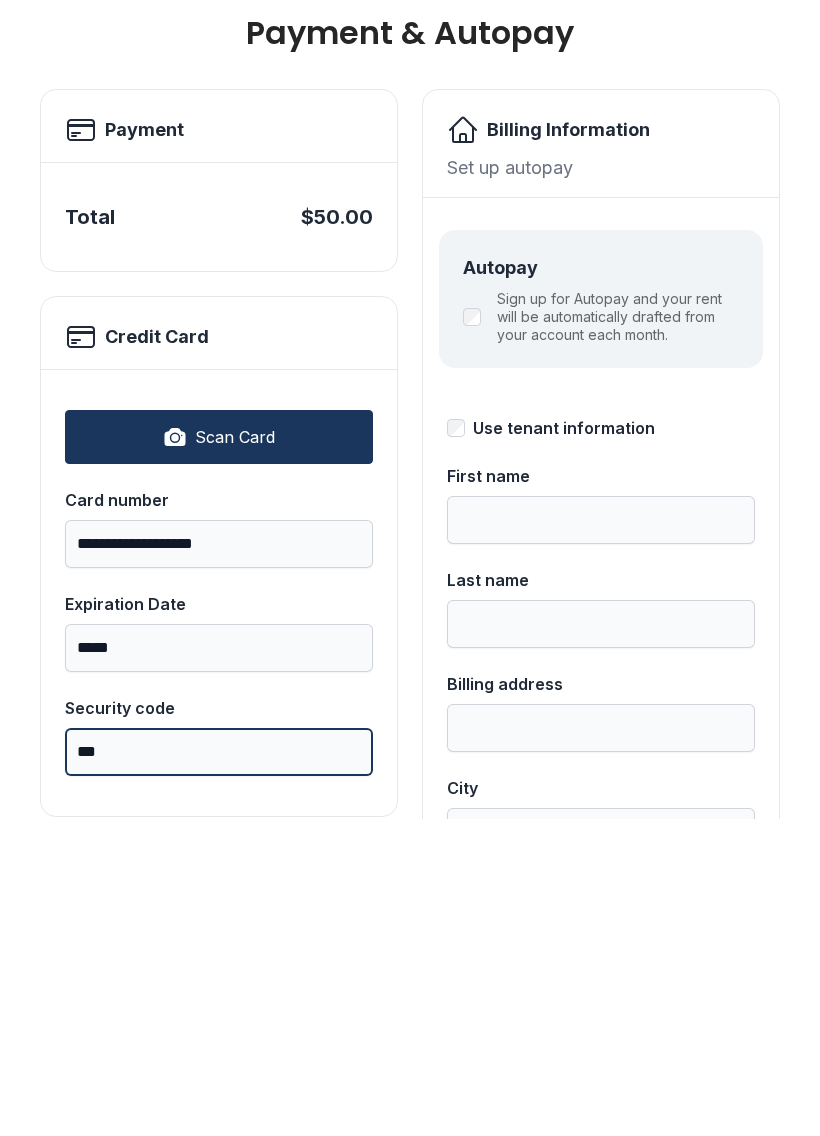 type on "***" 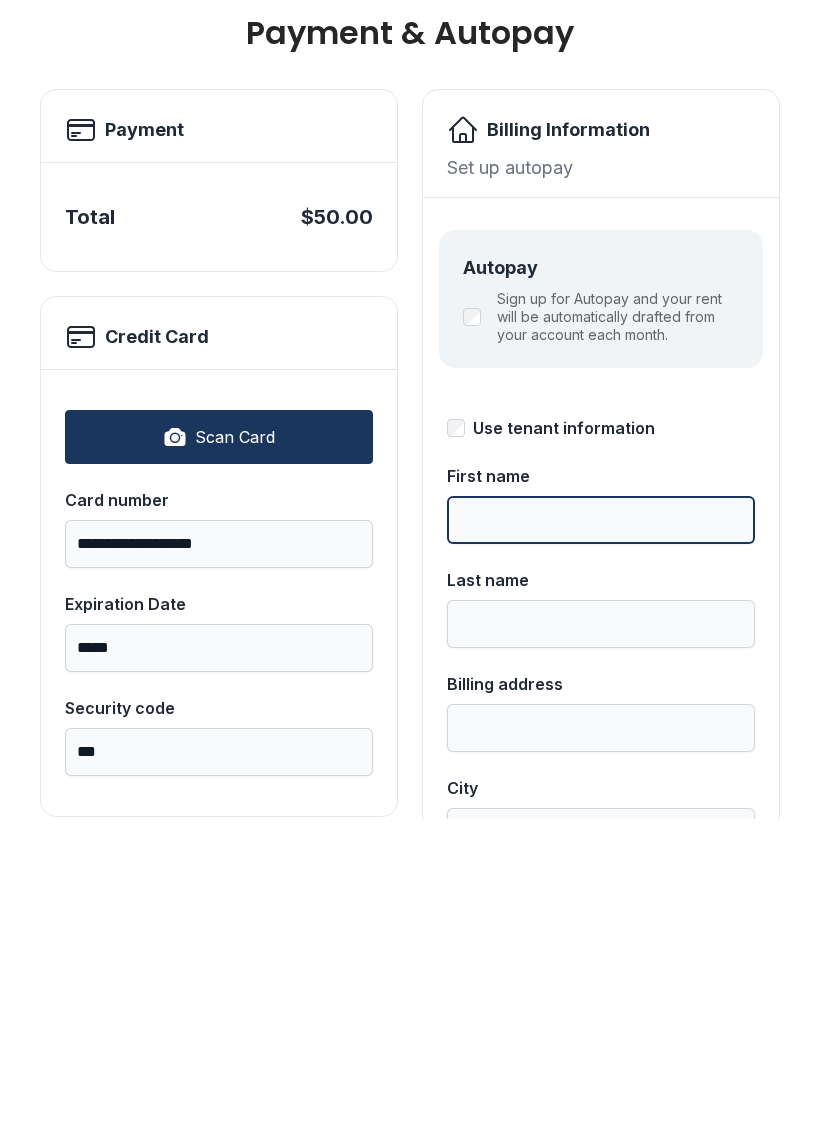 click on "First name" at bounding box center [601, 837] 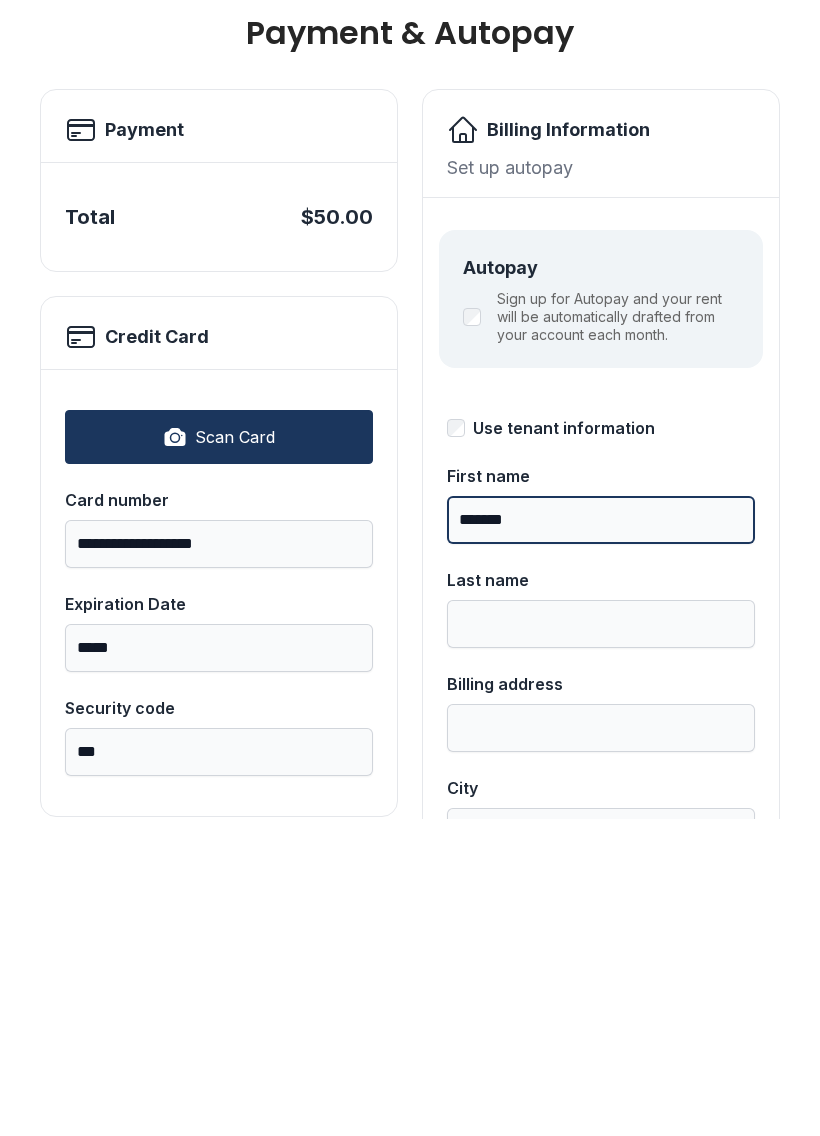 type on "*******" 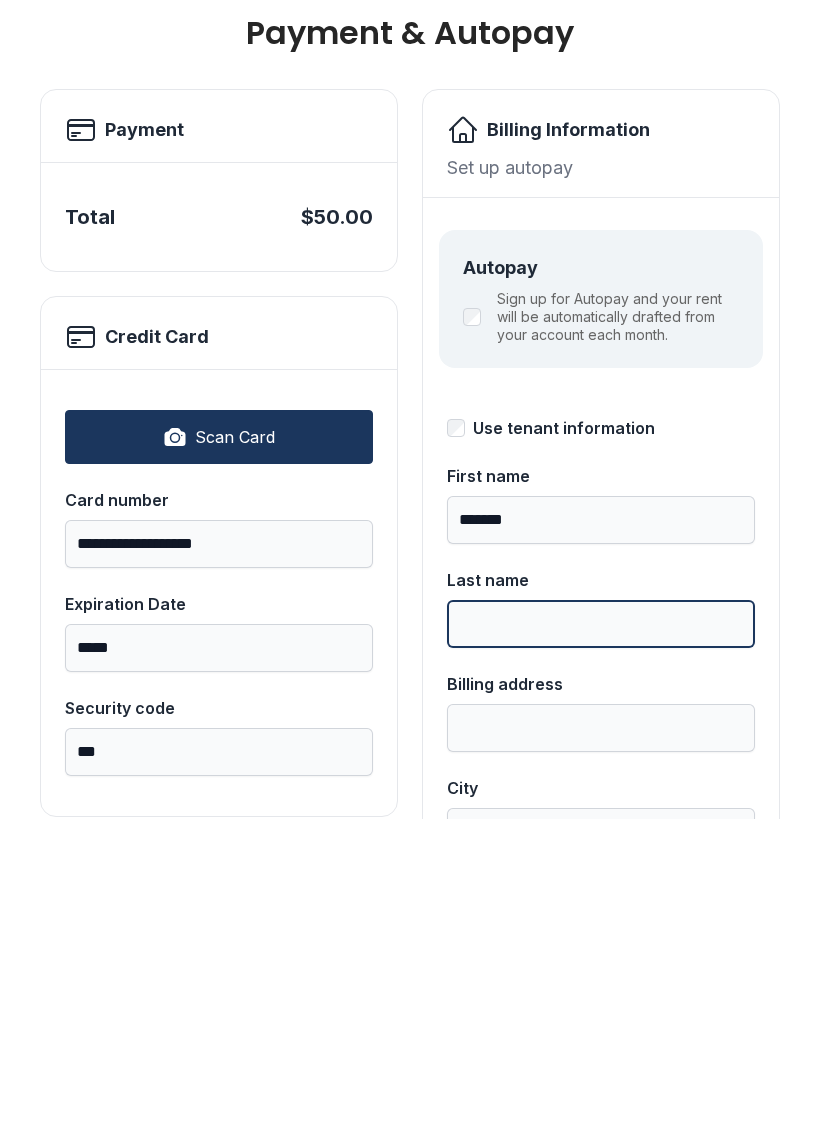 click on "Last name" at bounding box center [601, 941] 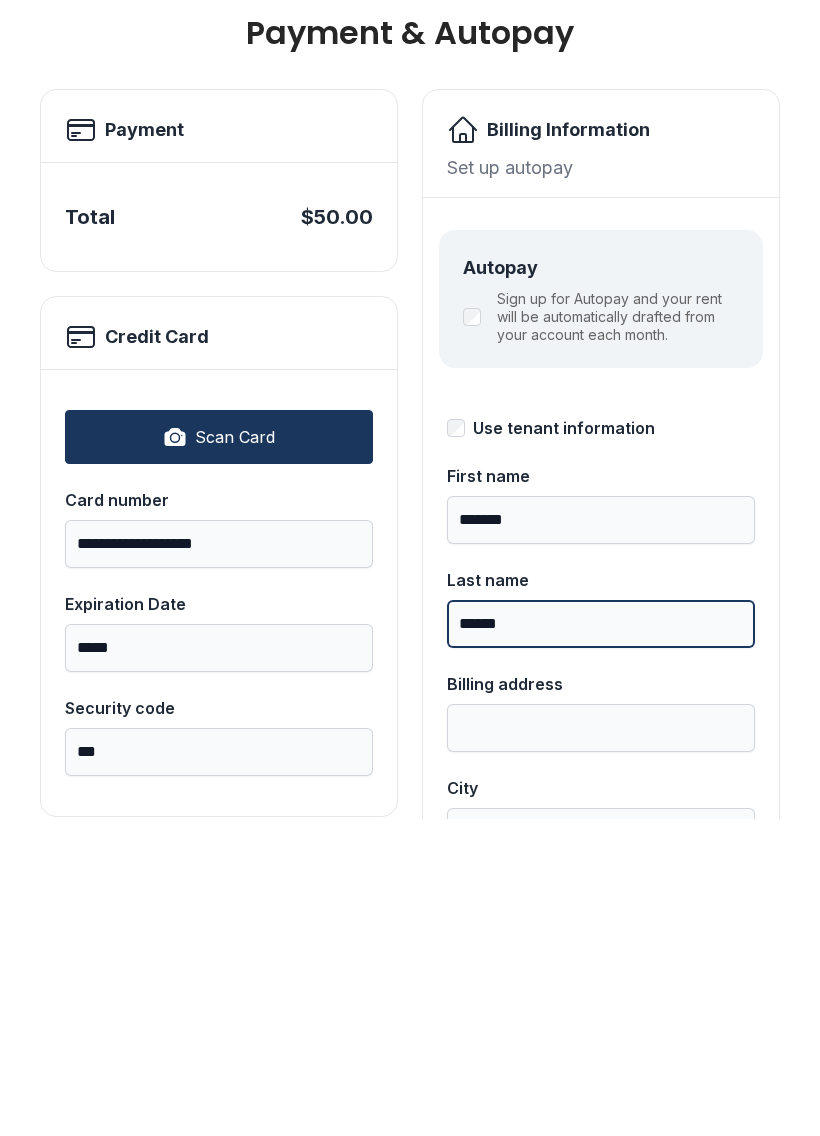 type on "******" 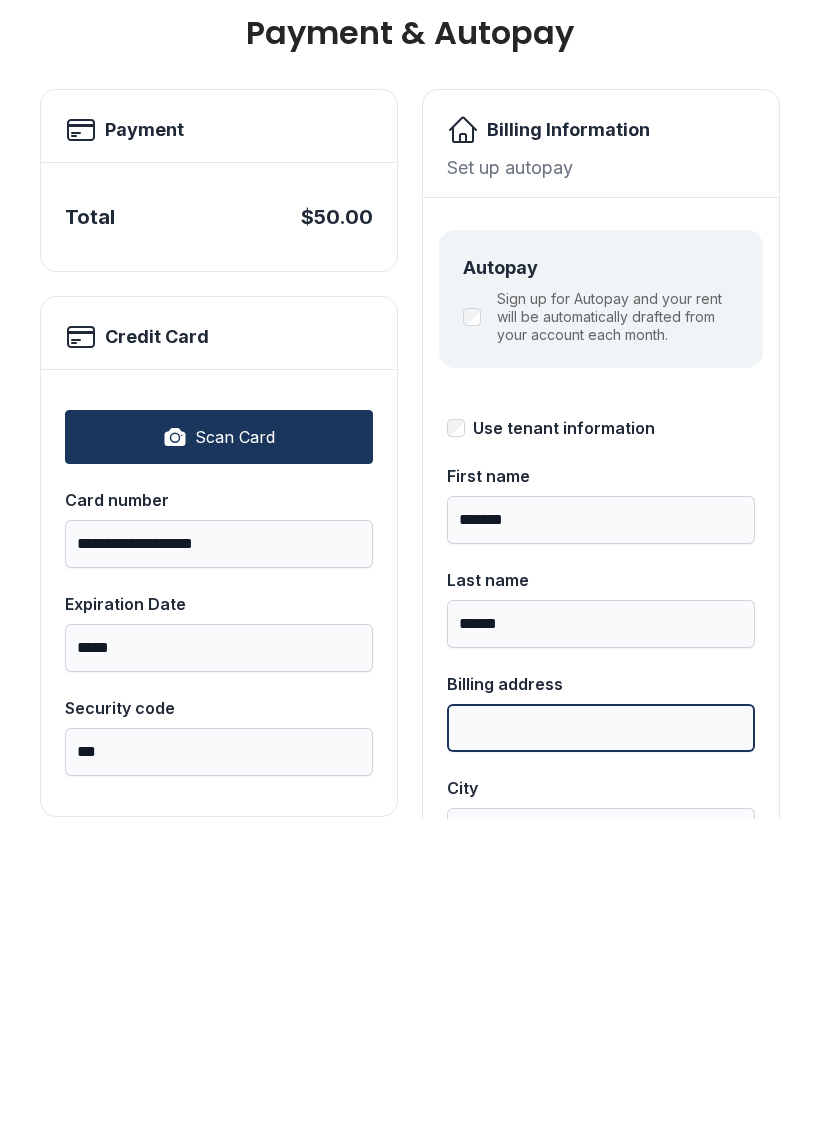 click on "Billing address" at bounding box center [601, 1045] 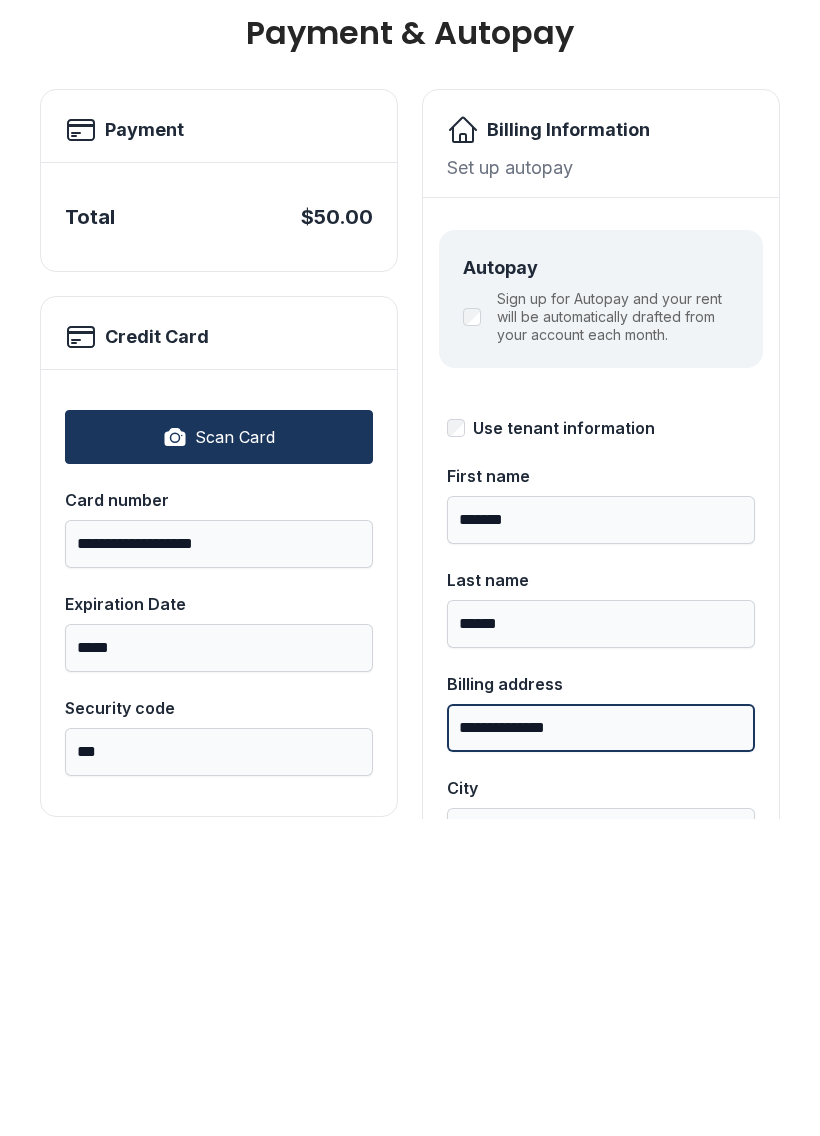 type on "**********" 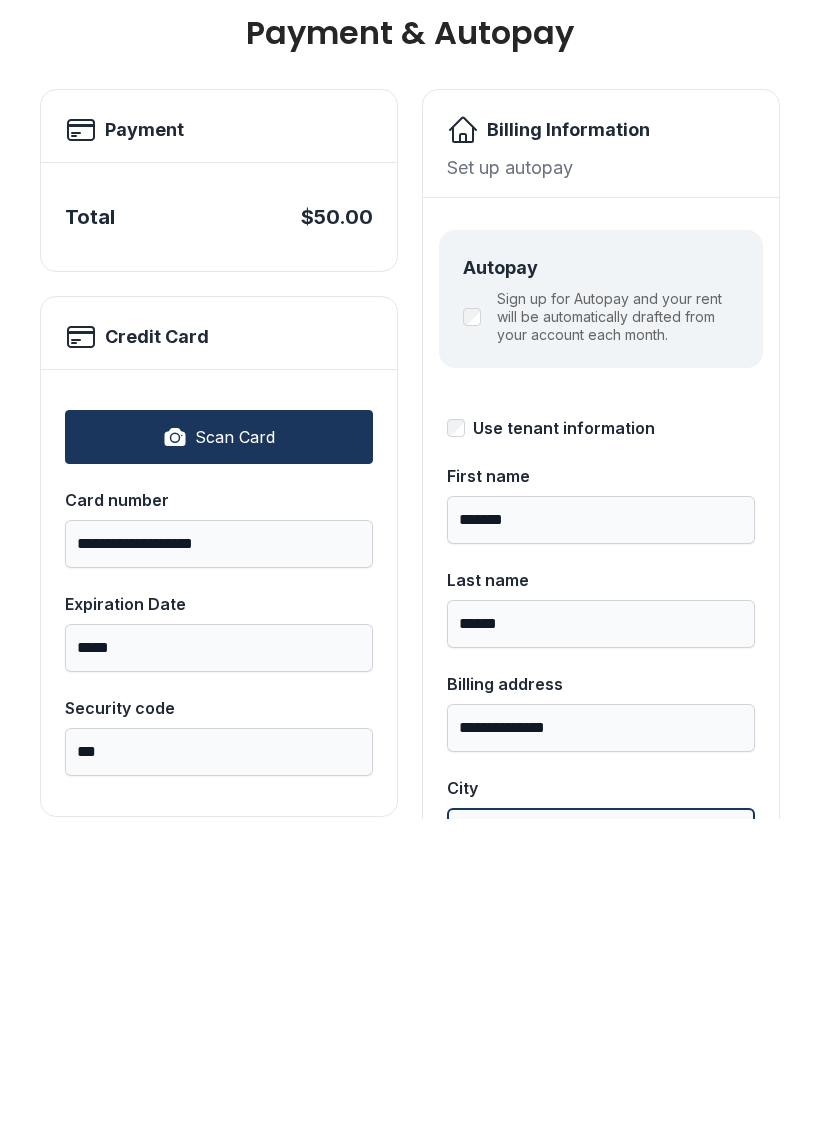 click on "City" at bounding box center (601, 1149) 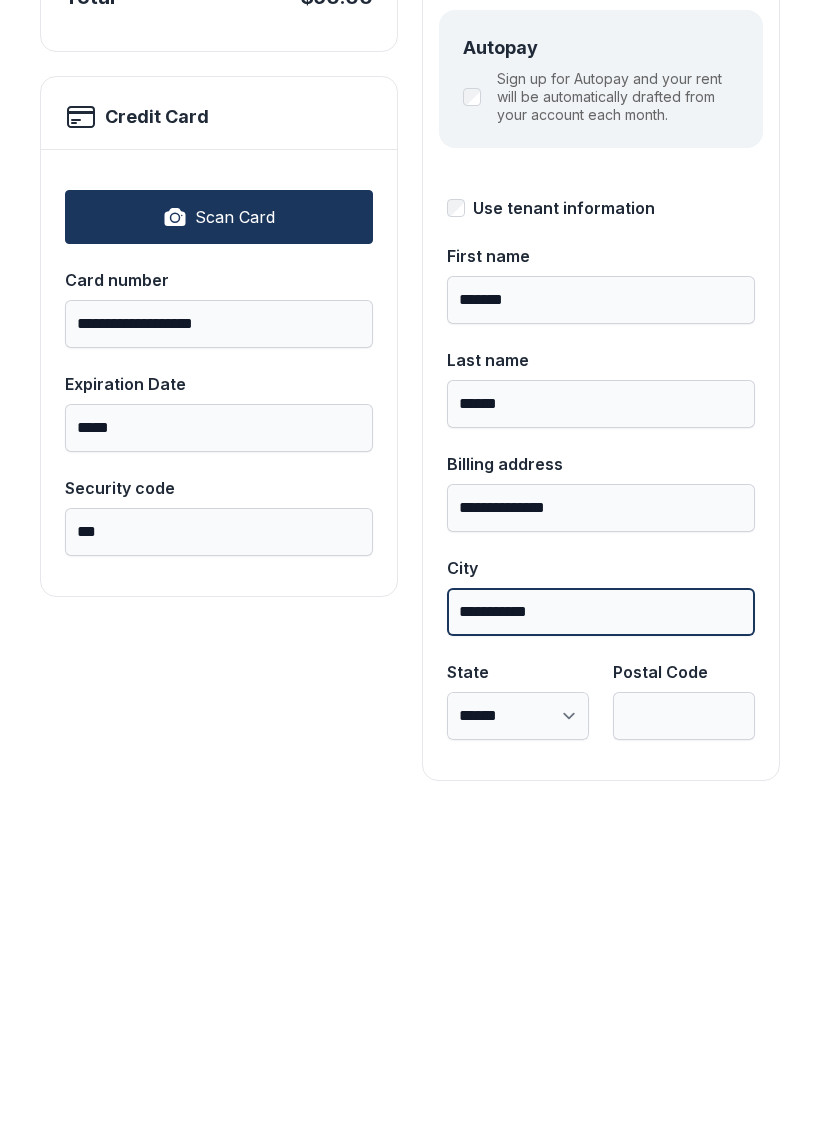 scroll, scrollTop: 218, scrollLeft: 0, axis: vertical 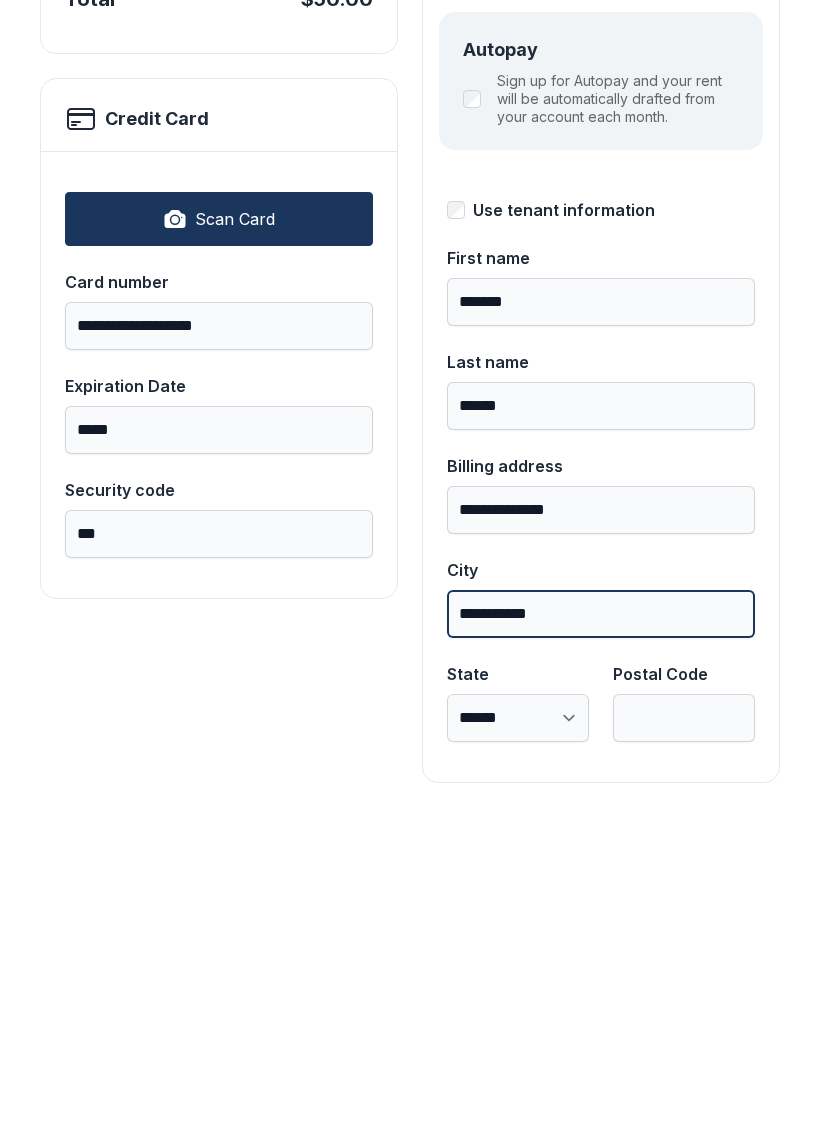type on "**********" 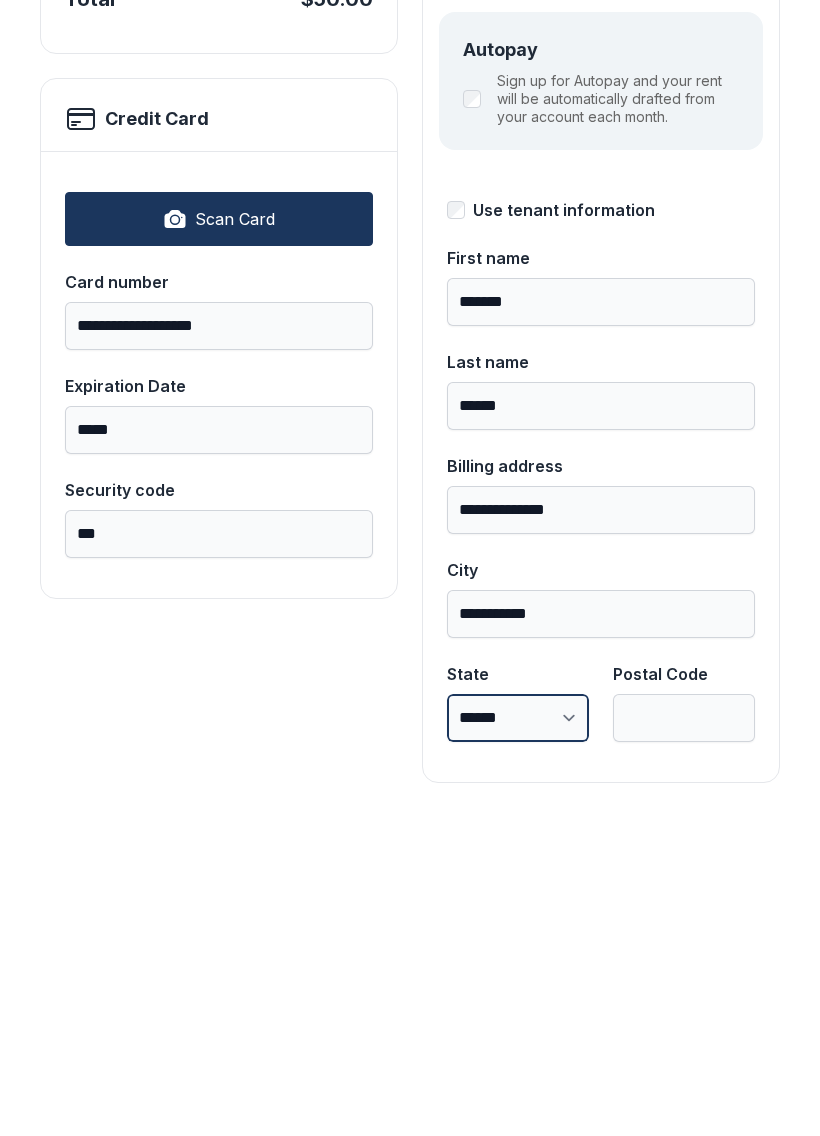 click on "**********" at bounding box center (518, 1035) 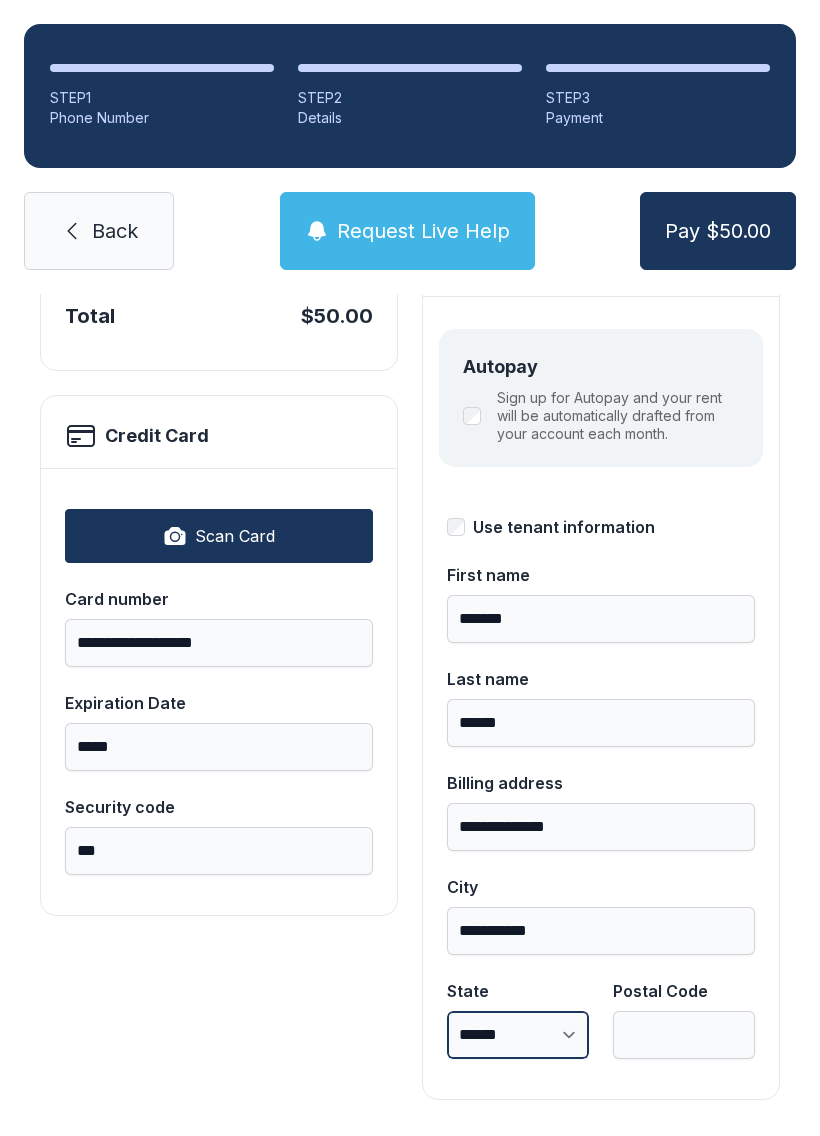 select on "**" 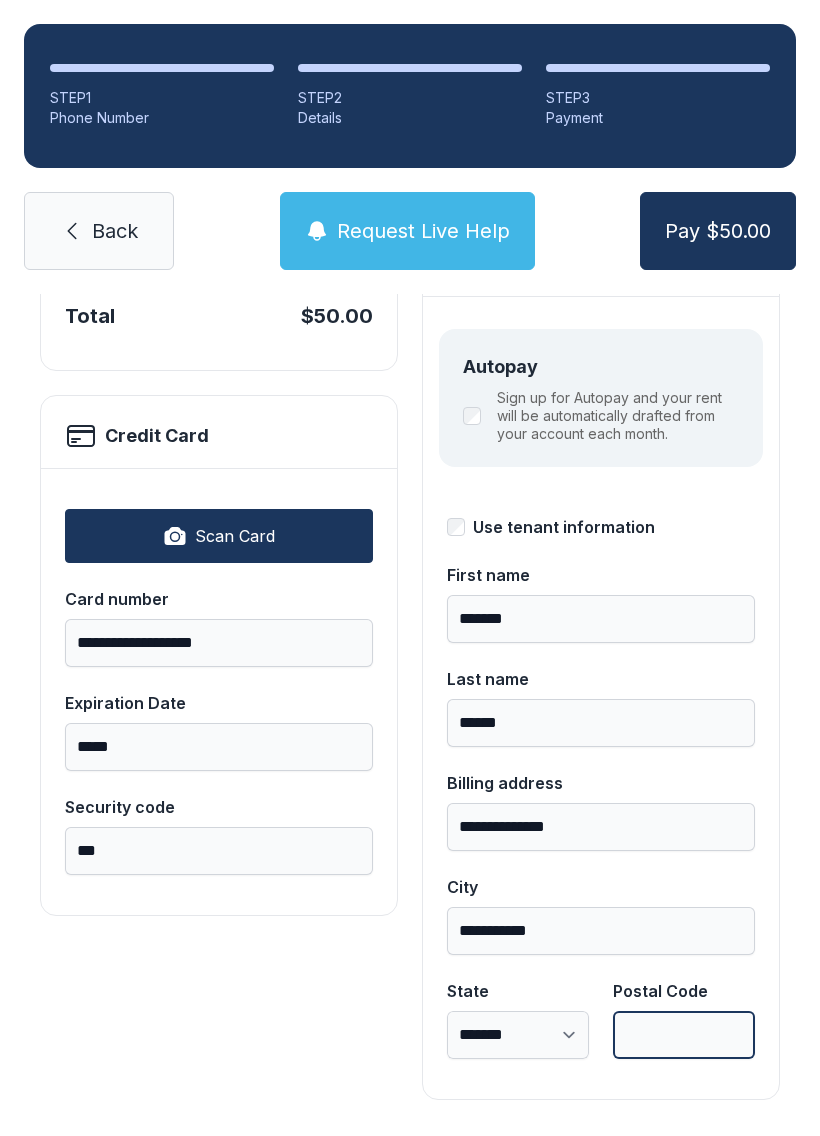click on "Postal Code" at bounding box center (684, 1035) 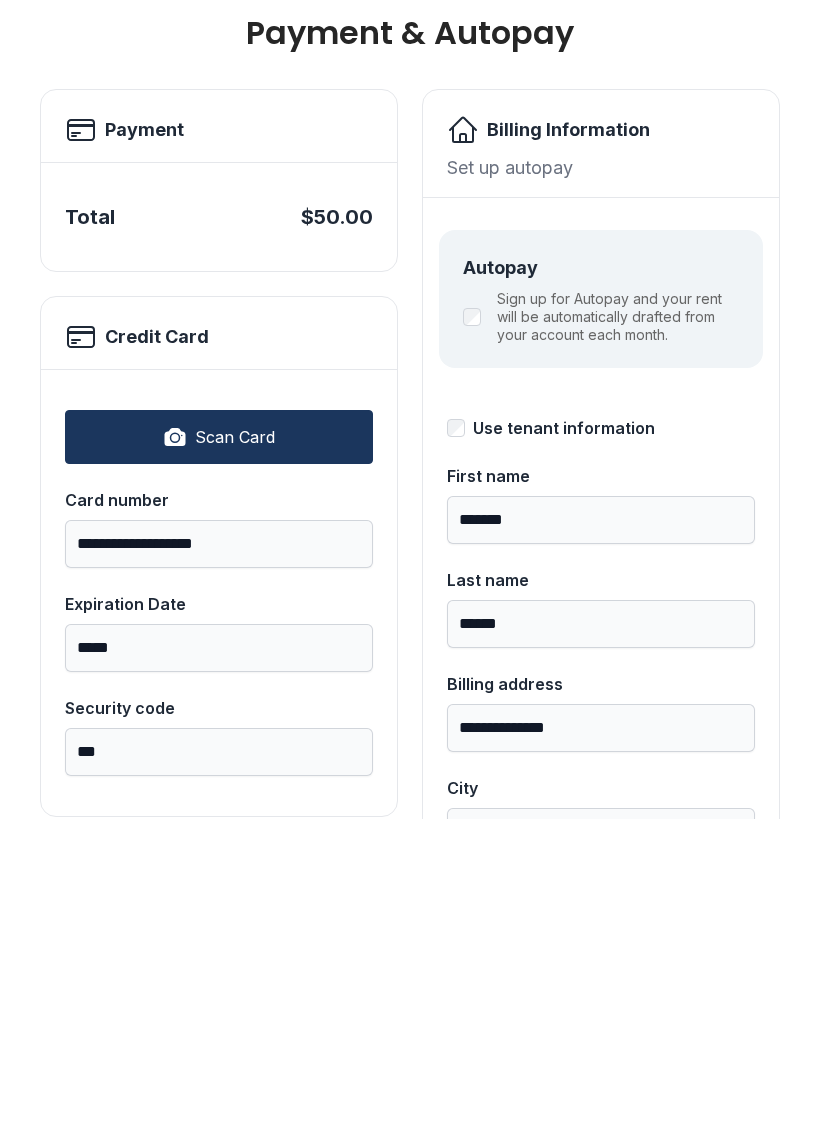 scroll, scrollTop: 0, scrollLeft: 0, axis: both 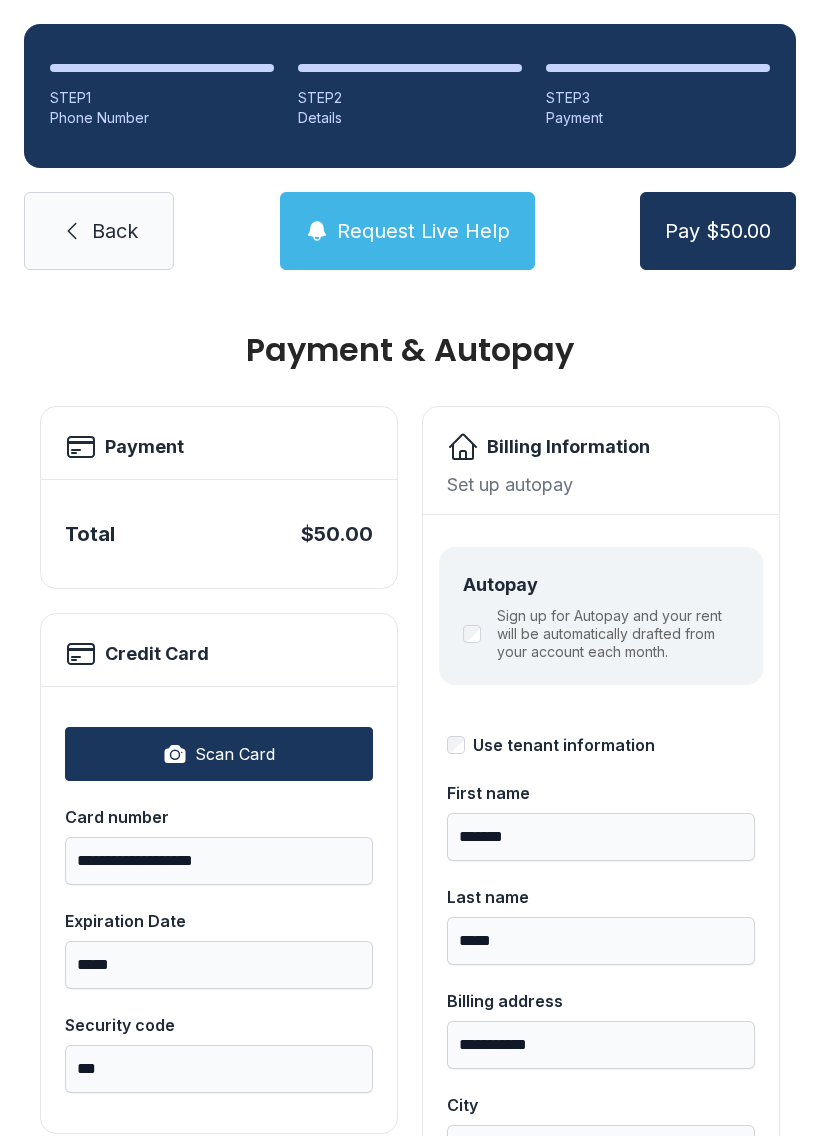 click on "Pay $50.00" at bounding box center [718, 231] 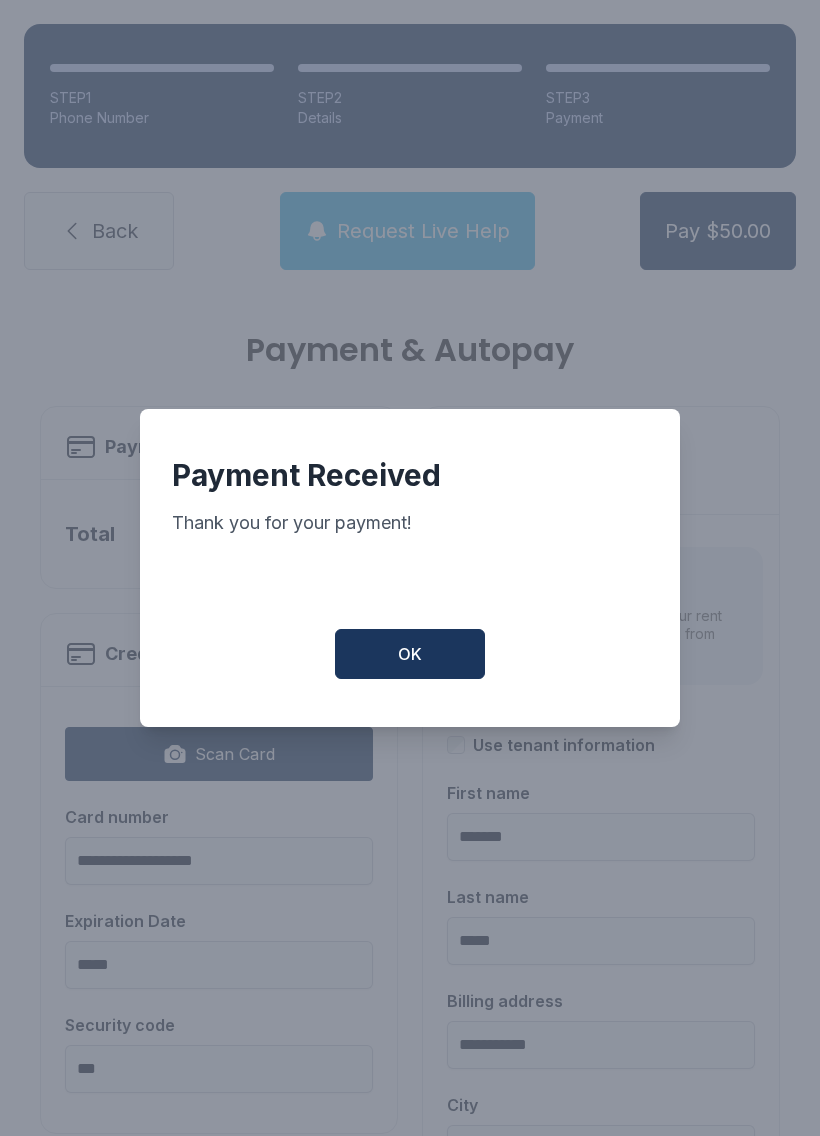click on "OK" at bounding box center [410, 654] 